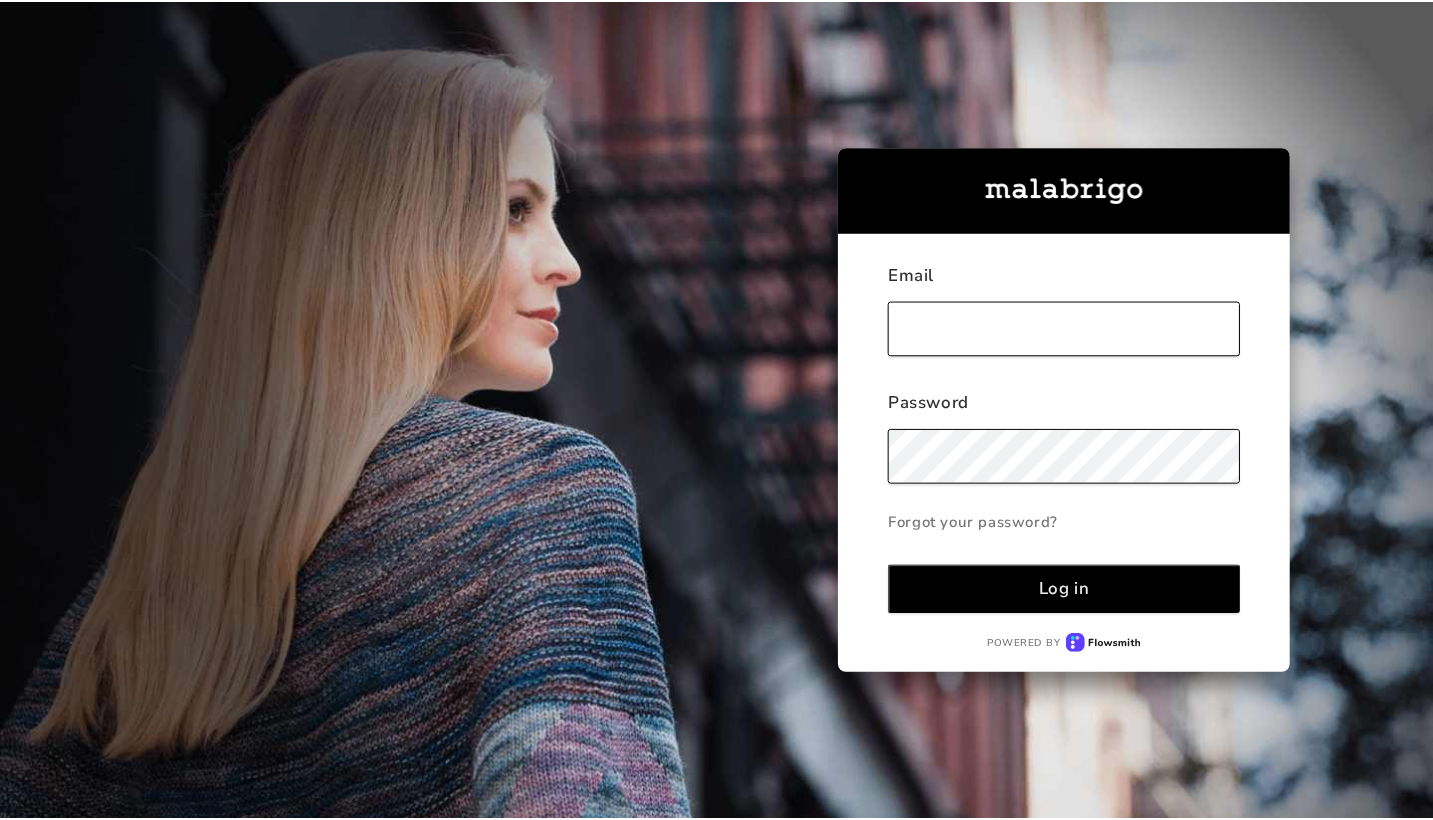 scroll, scrollTop: 0, scrollLeft: 0, axis: both 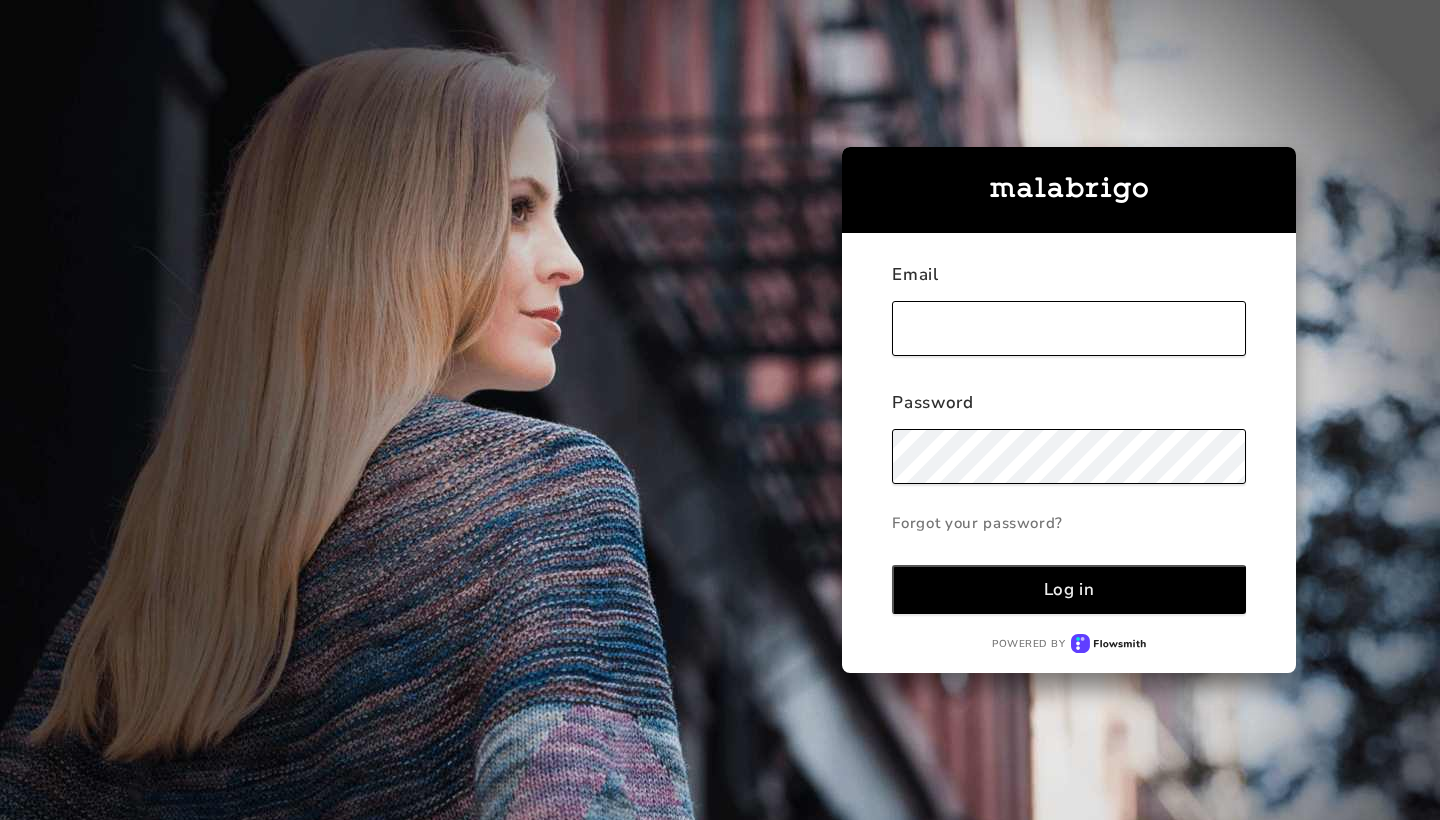 click on "Email Password Forgot your password? Log in Powered by" at bounding box center [648, 410] 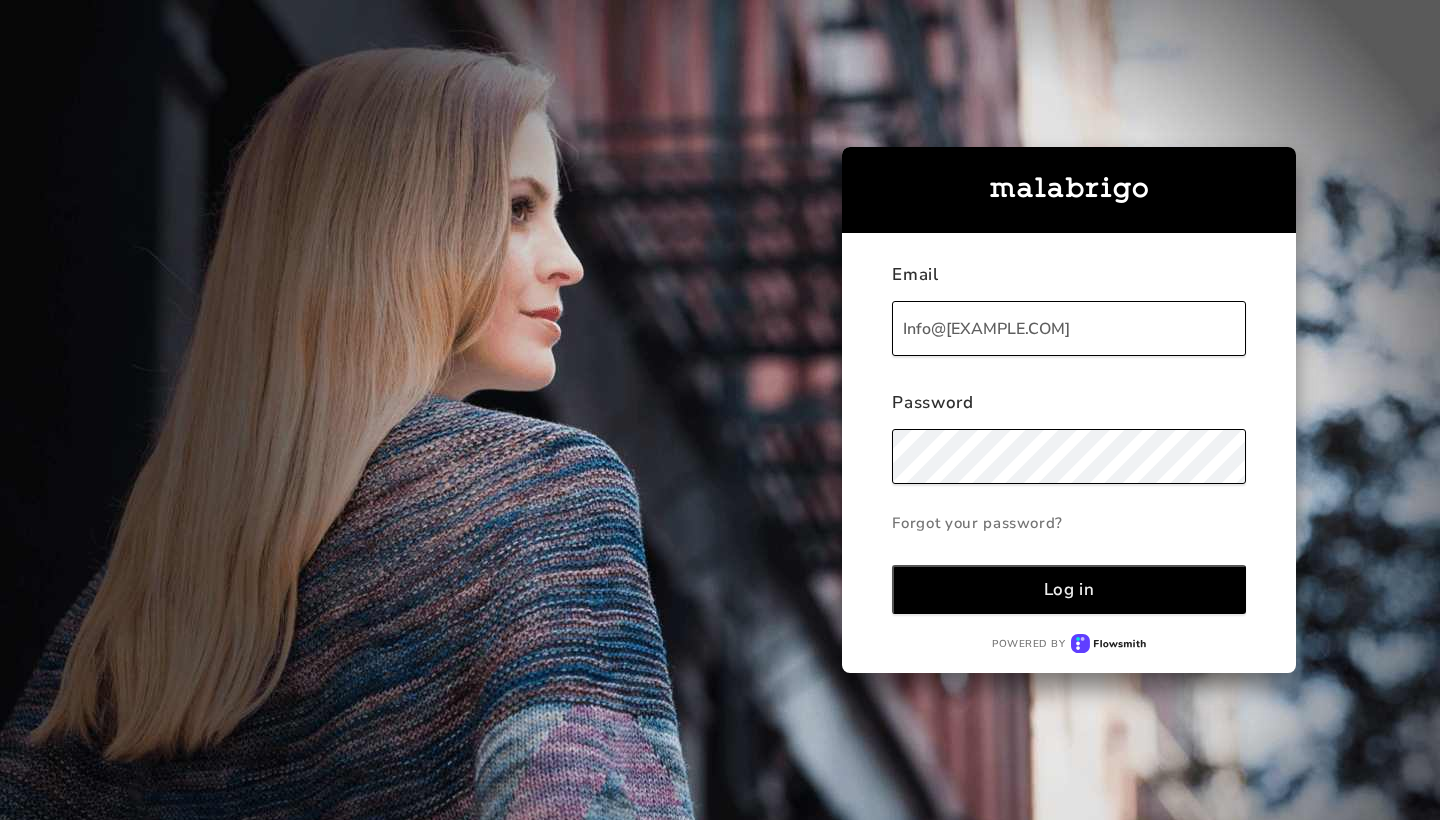 click on "Log in" at bounding box center [1069, 589] 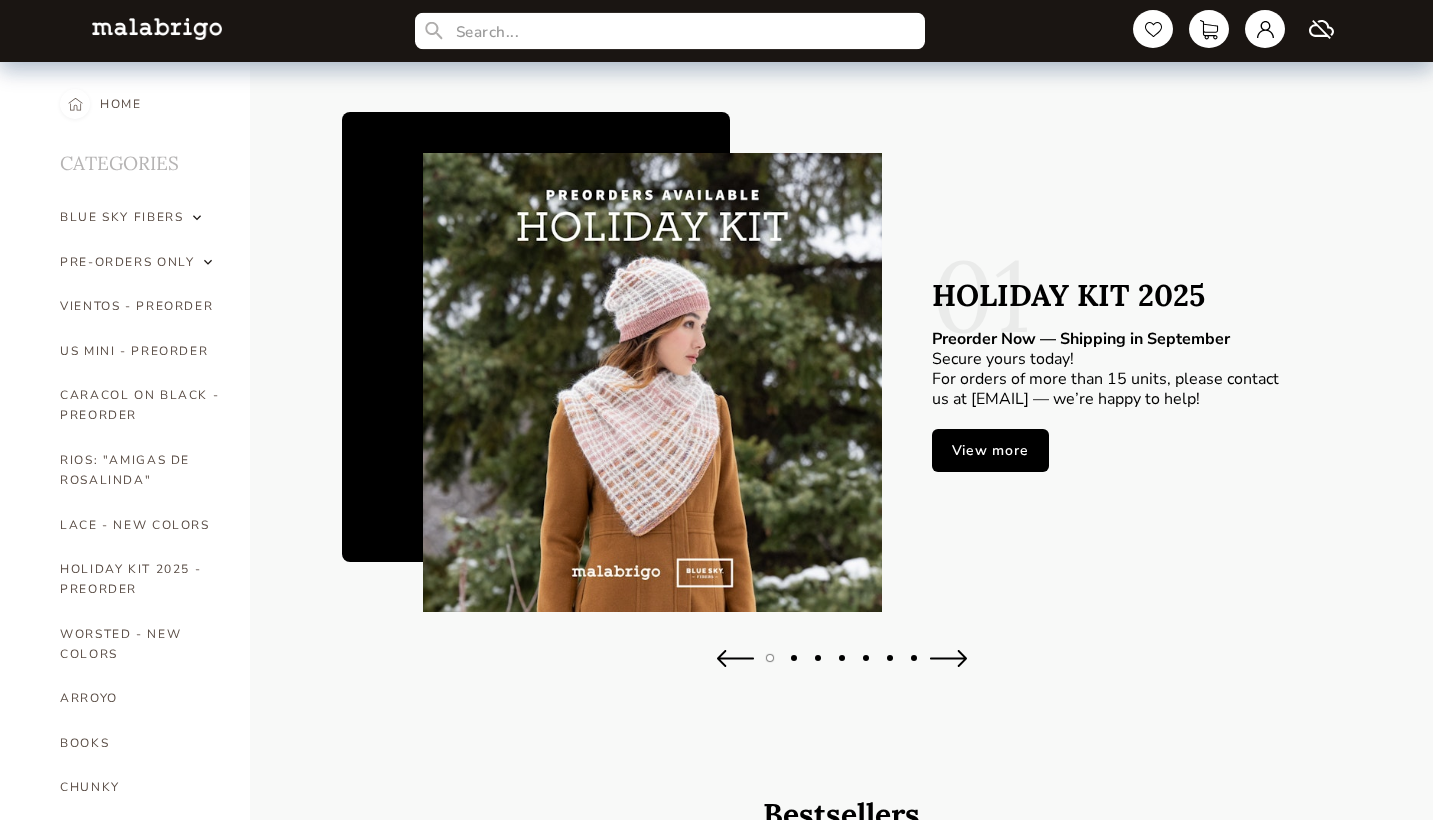 click at bounding box center (670, 31) 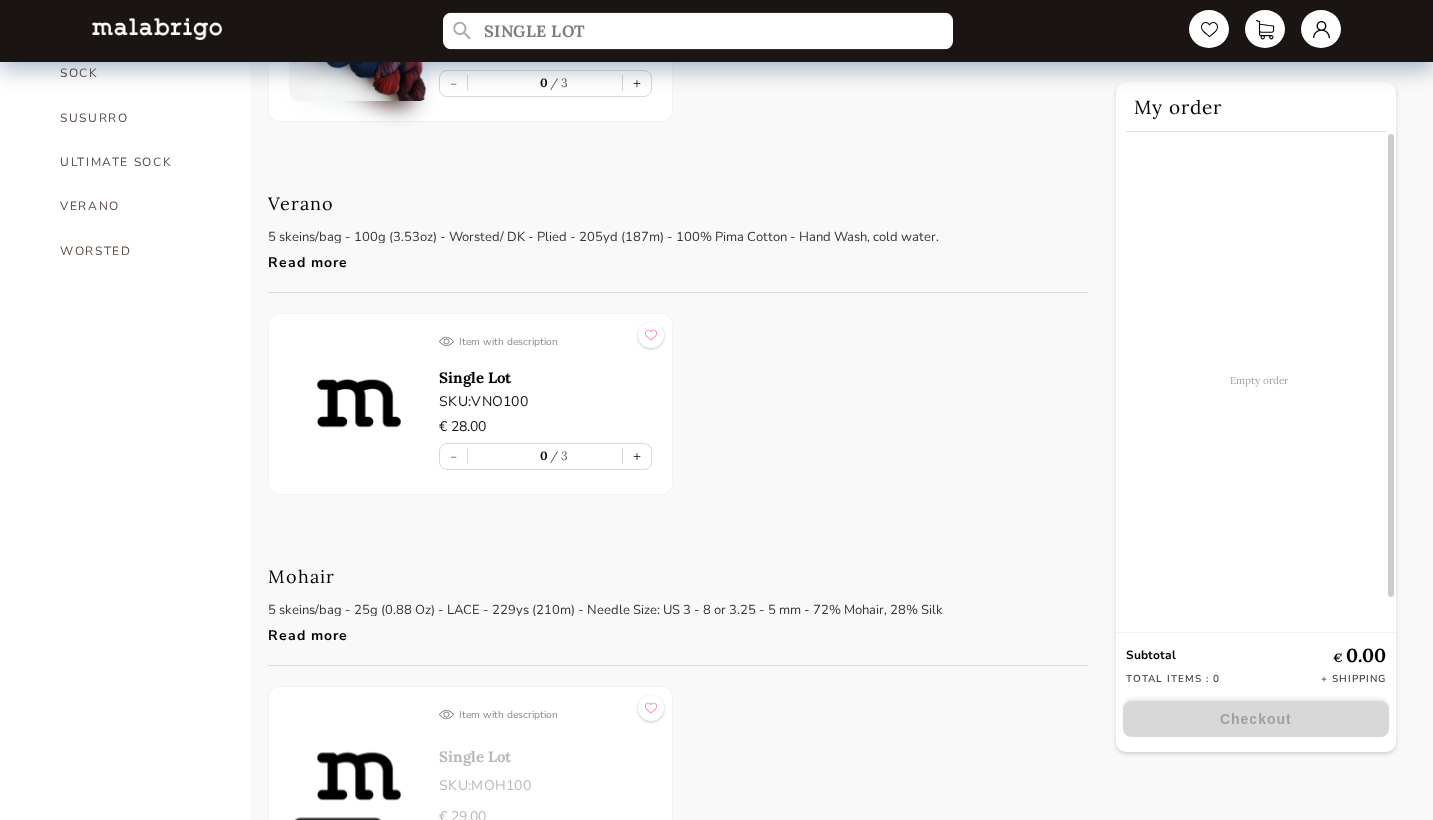 scroll, scrollTop: 1495, scrollLeft: 0, axis: vertical 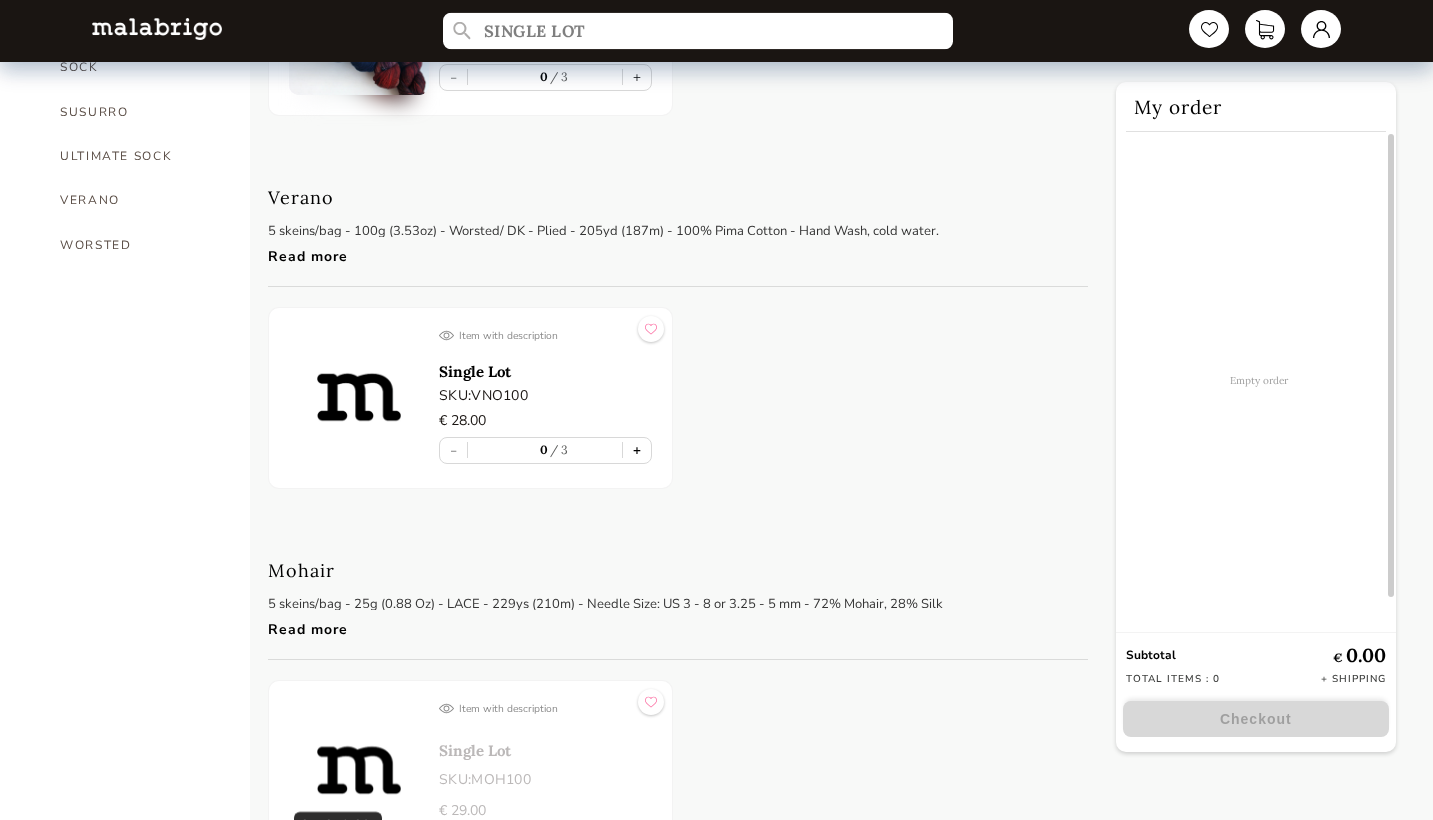 type on "SINGLE LOT" 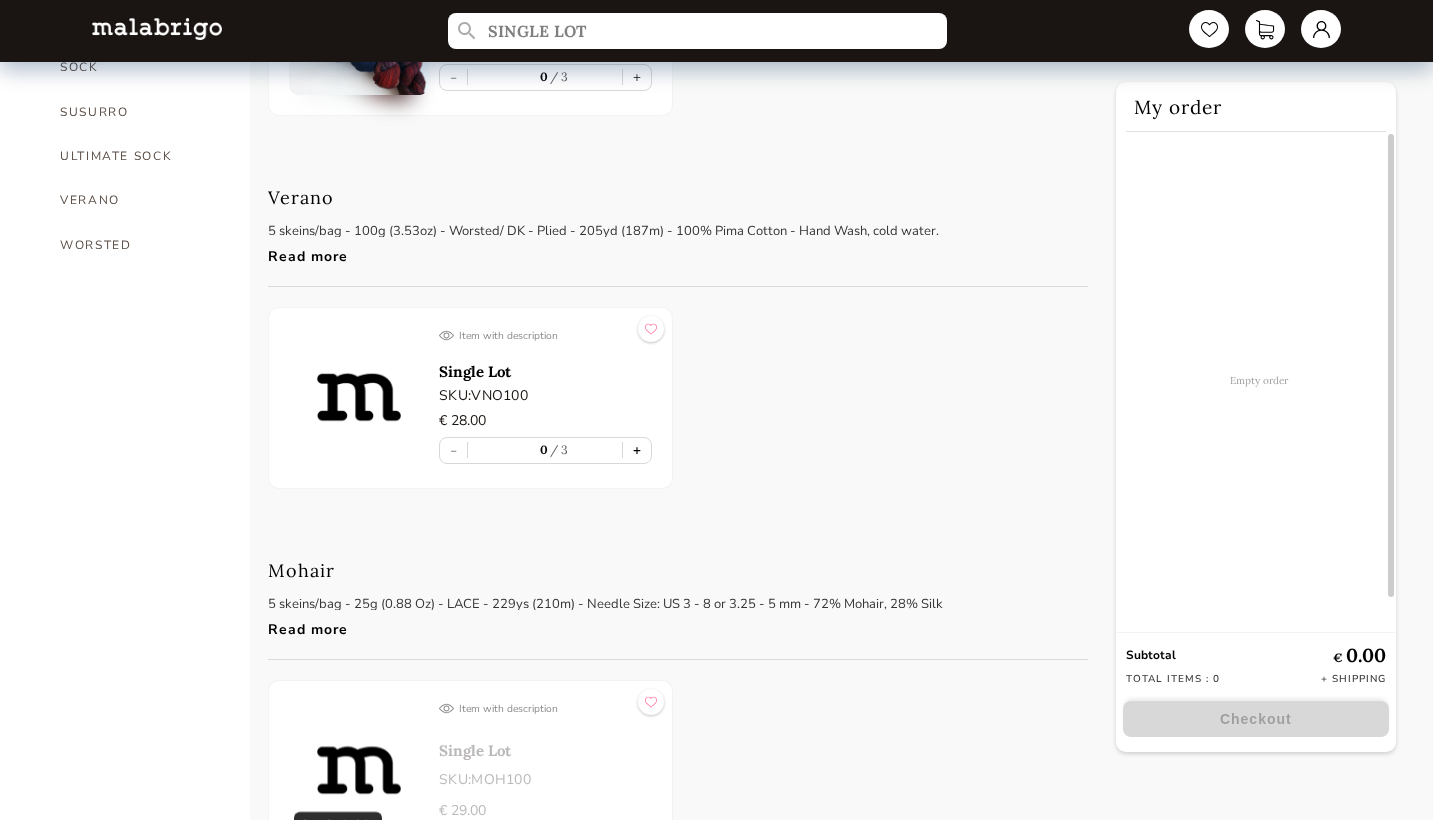 click on "+" at bounding box center (637, 450) 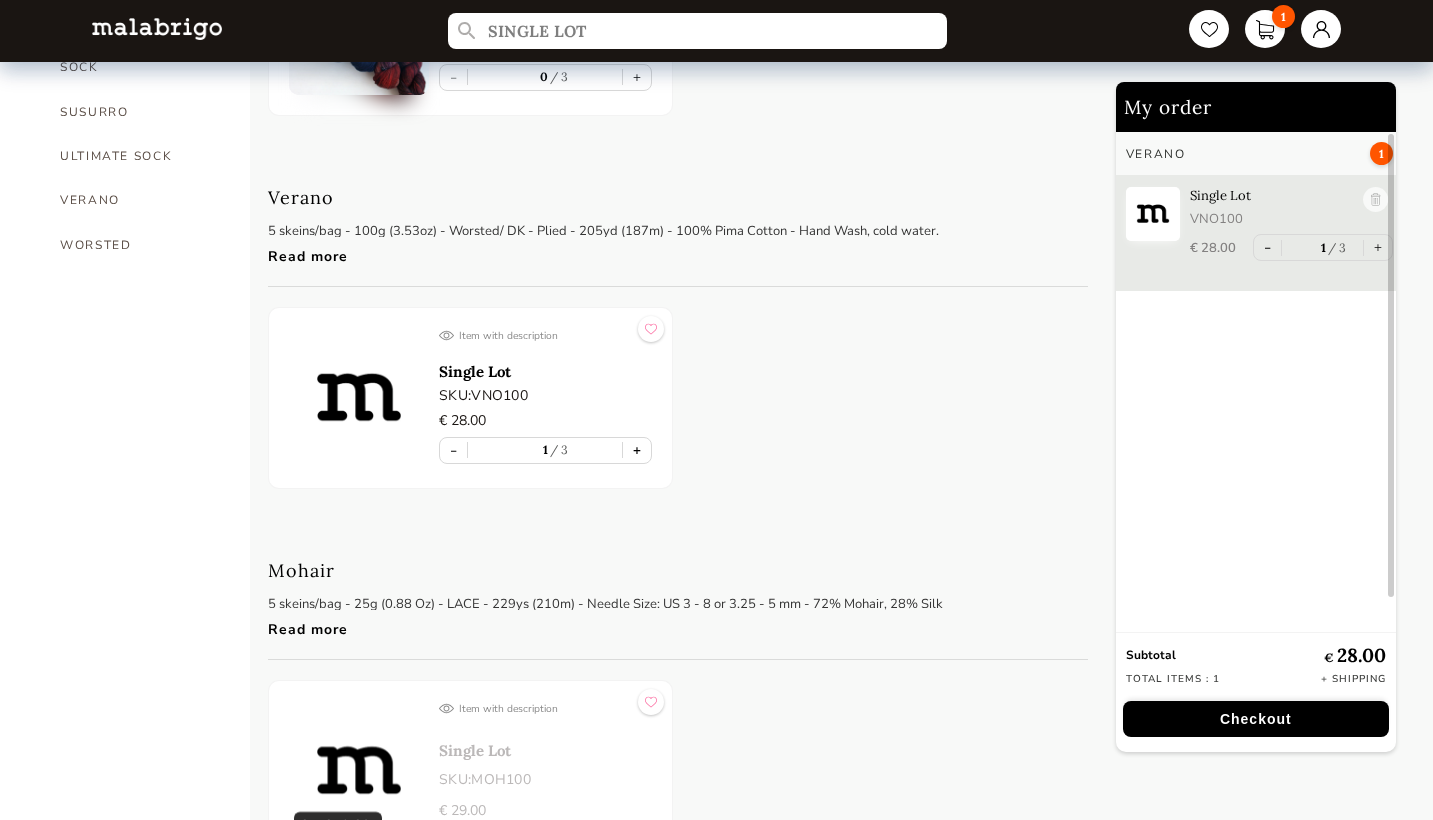 click on "+" at bounding box center [637, 450] 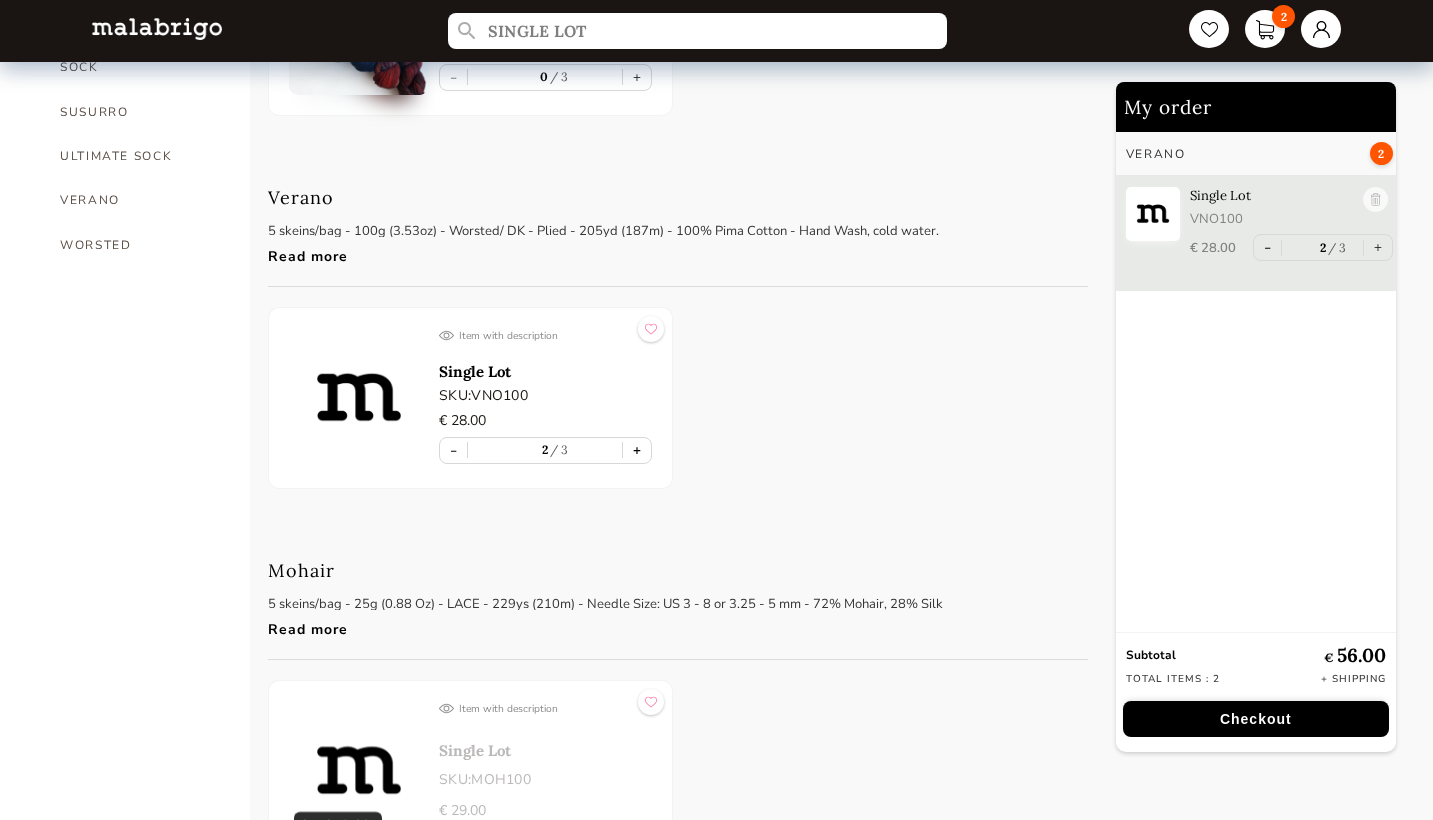 click on "+" at bounding box center (637, 450) 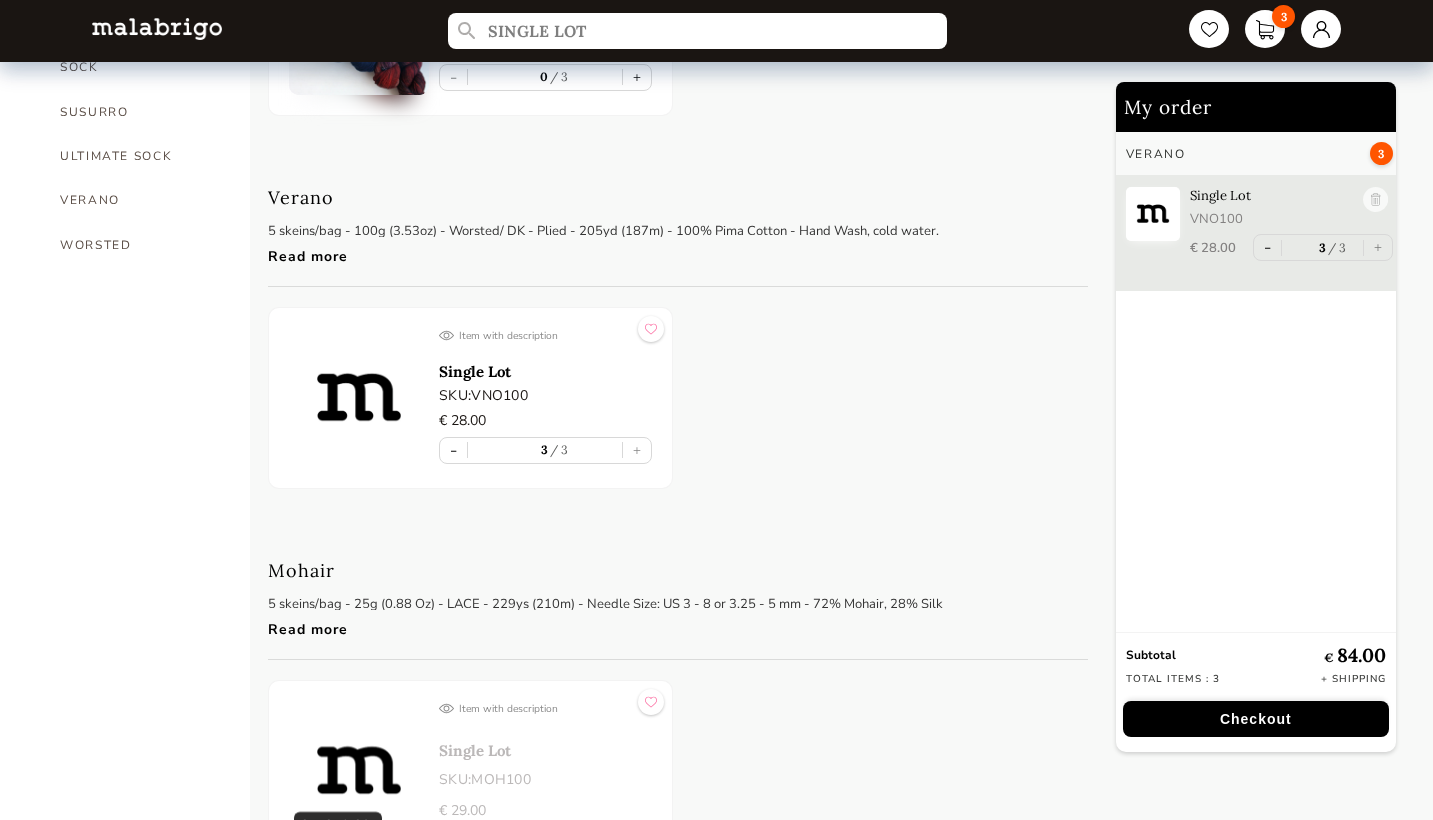 click on "Verano 5 skeins/bag - 100g (3.53oz) - Worsted/ DK - Plied - 205yd (187m) - 100% Pima Cotton - Hand Wash, cold water. Read more Item with description Single Lot SKU:  VNO100 €   28.00 - 3 3 +" at bounding box center [678, 332] 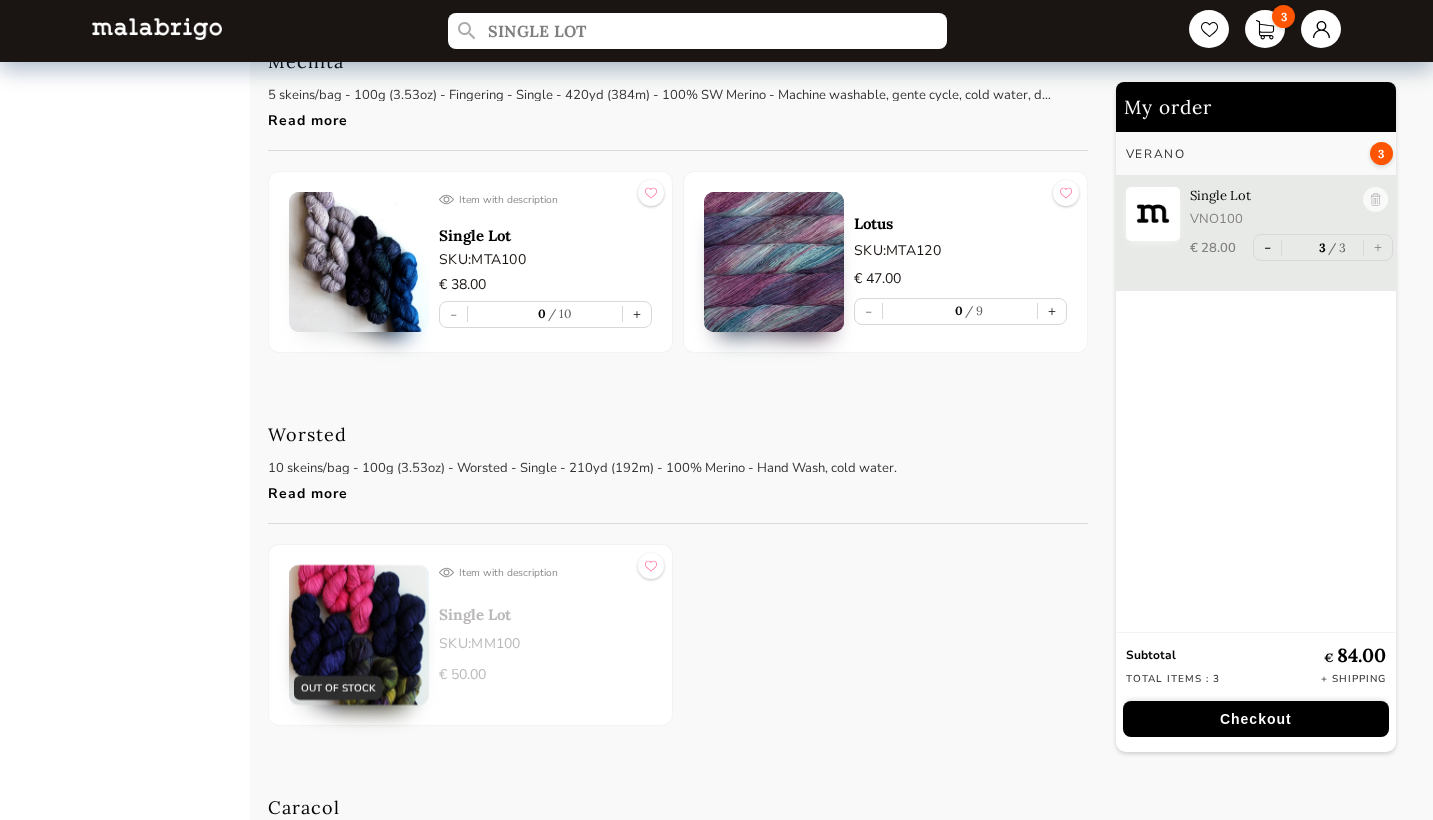 scroll, scrollTop: 4203, scrollLeft: 0, axis: vertical 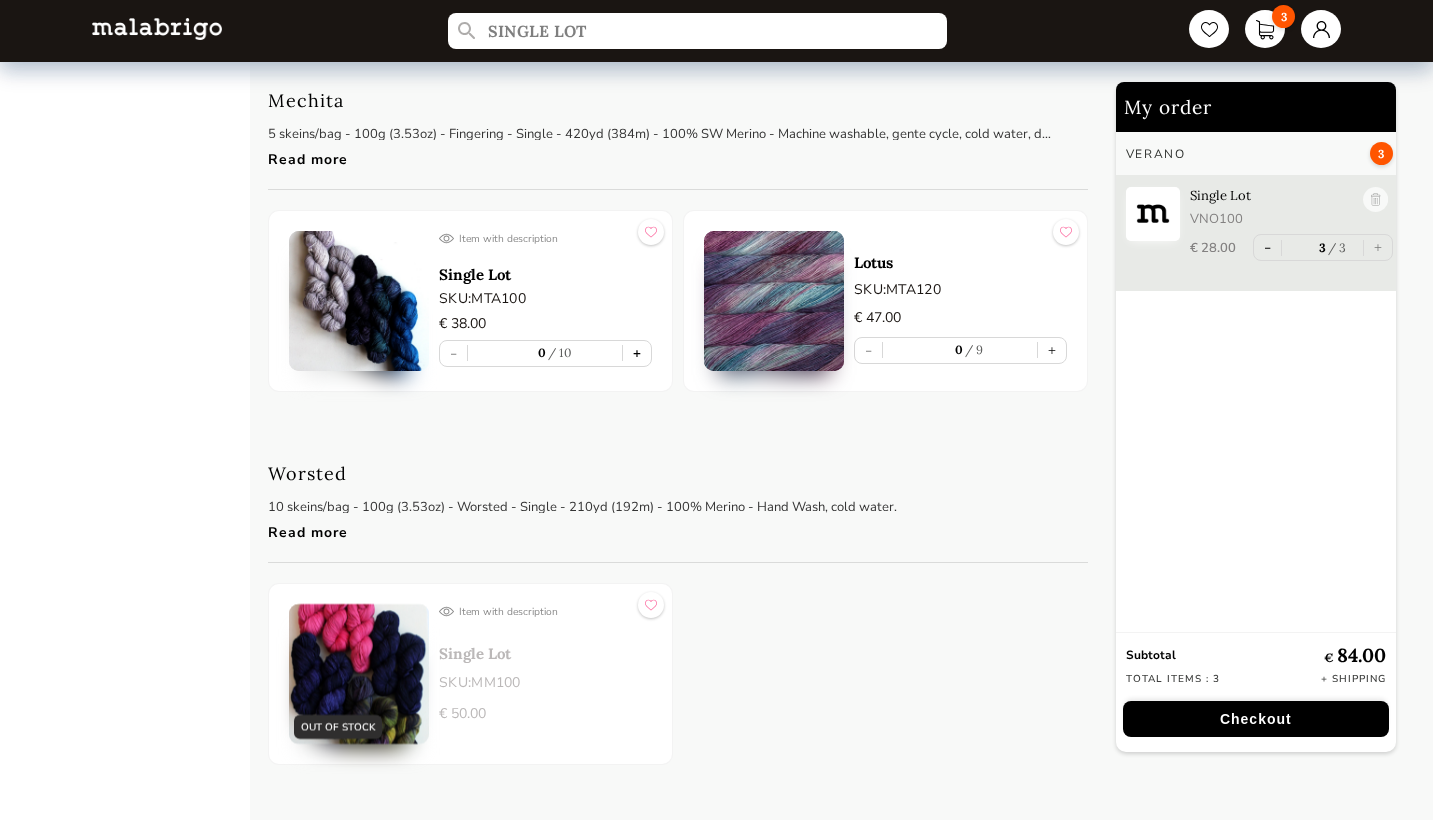 click on "+" at bounding box center (637, 353) 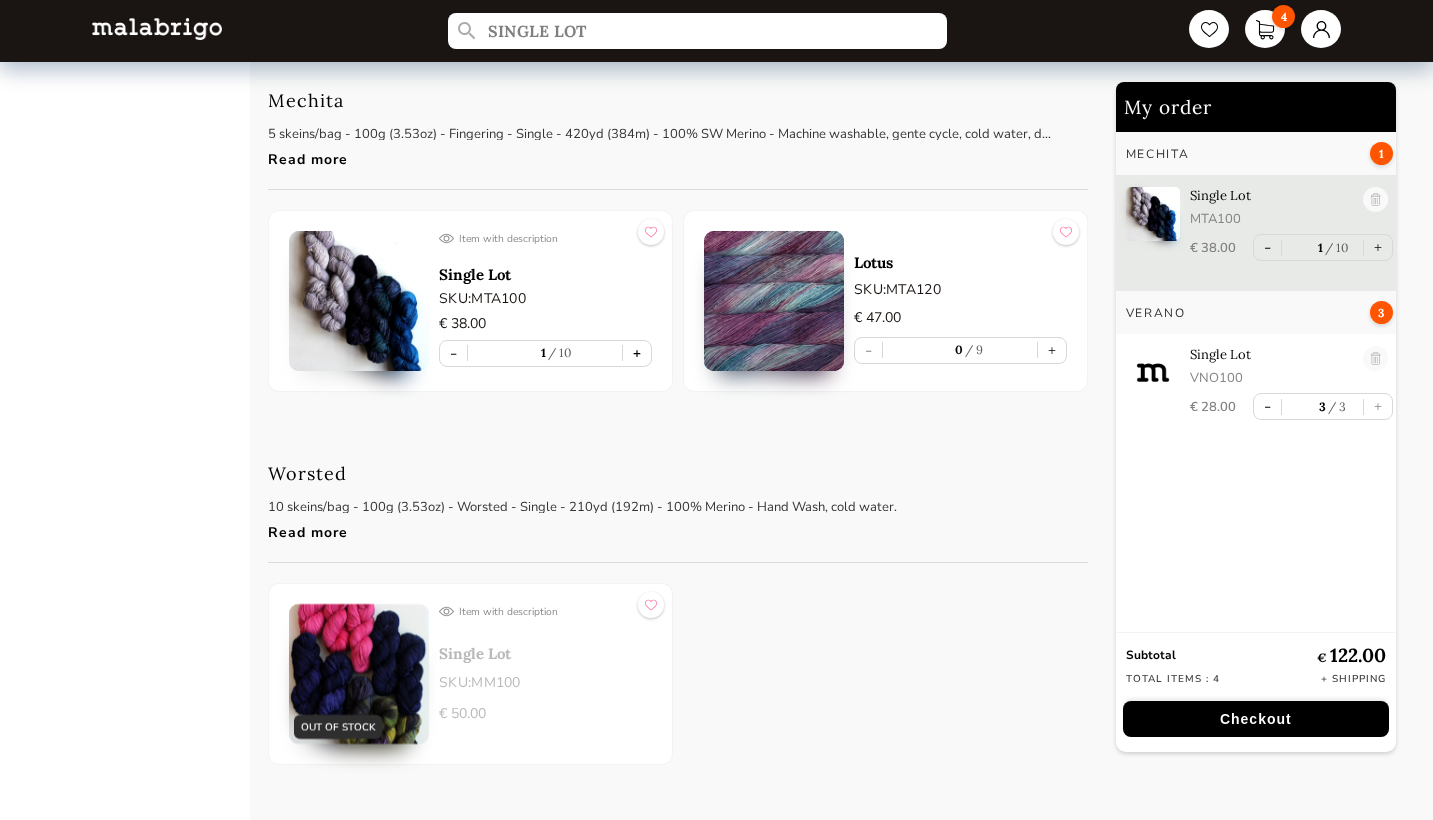 click on "+" at bounding box center (637, 353) 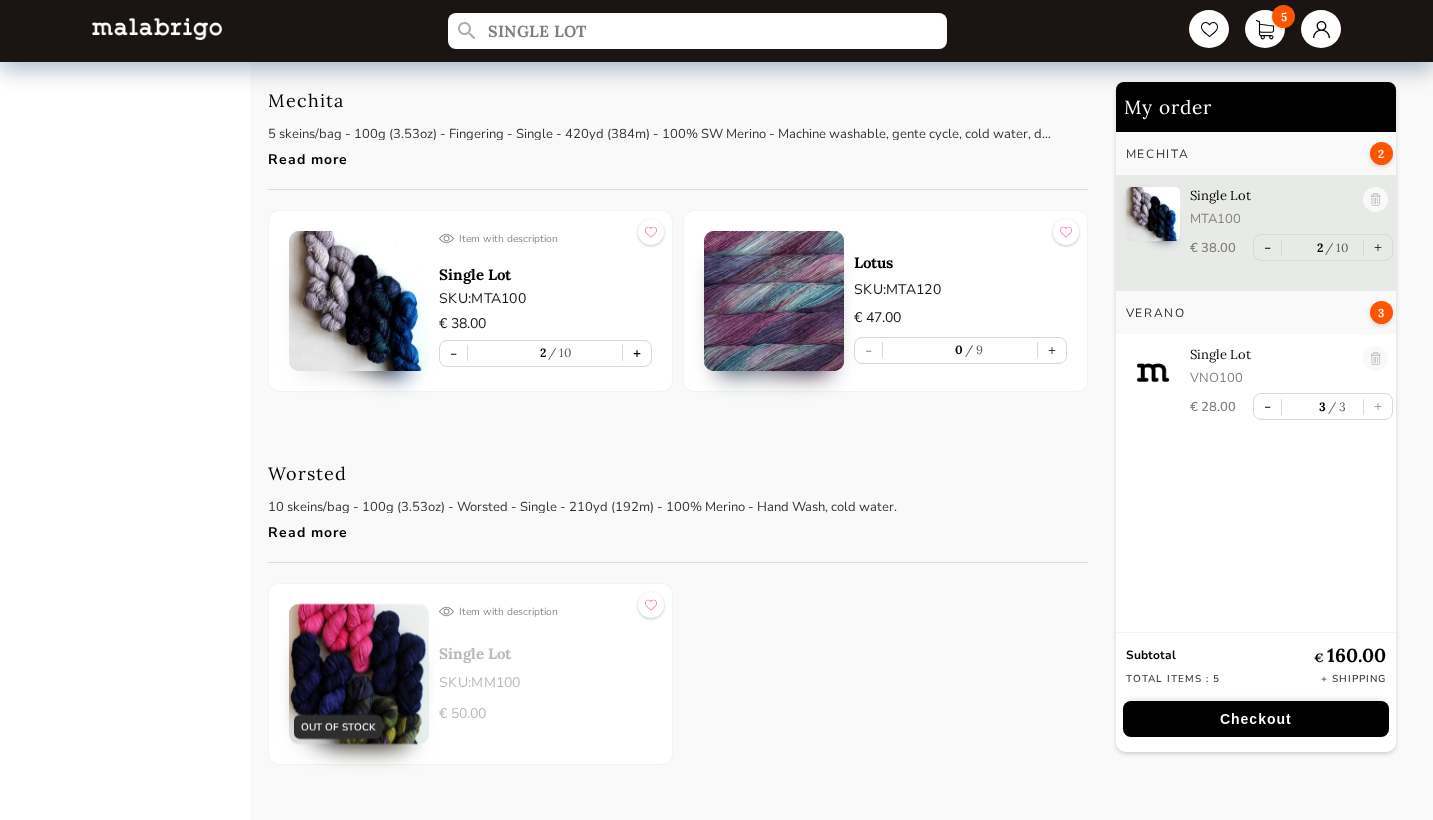 click on "+" at bounding box center (637, 353) 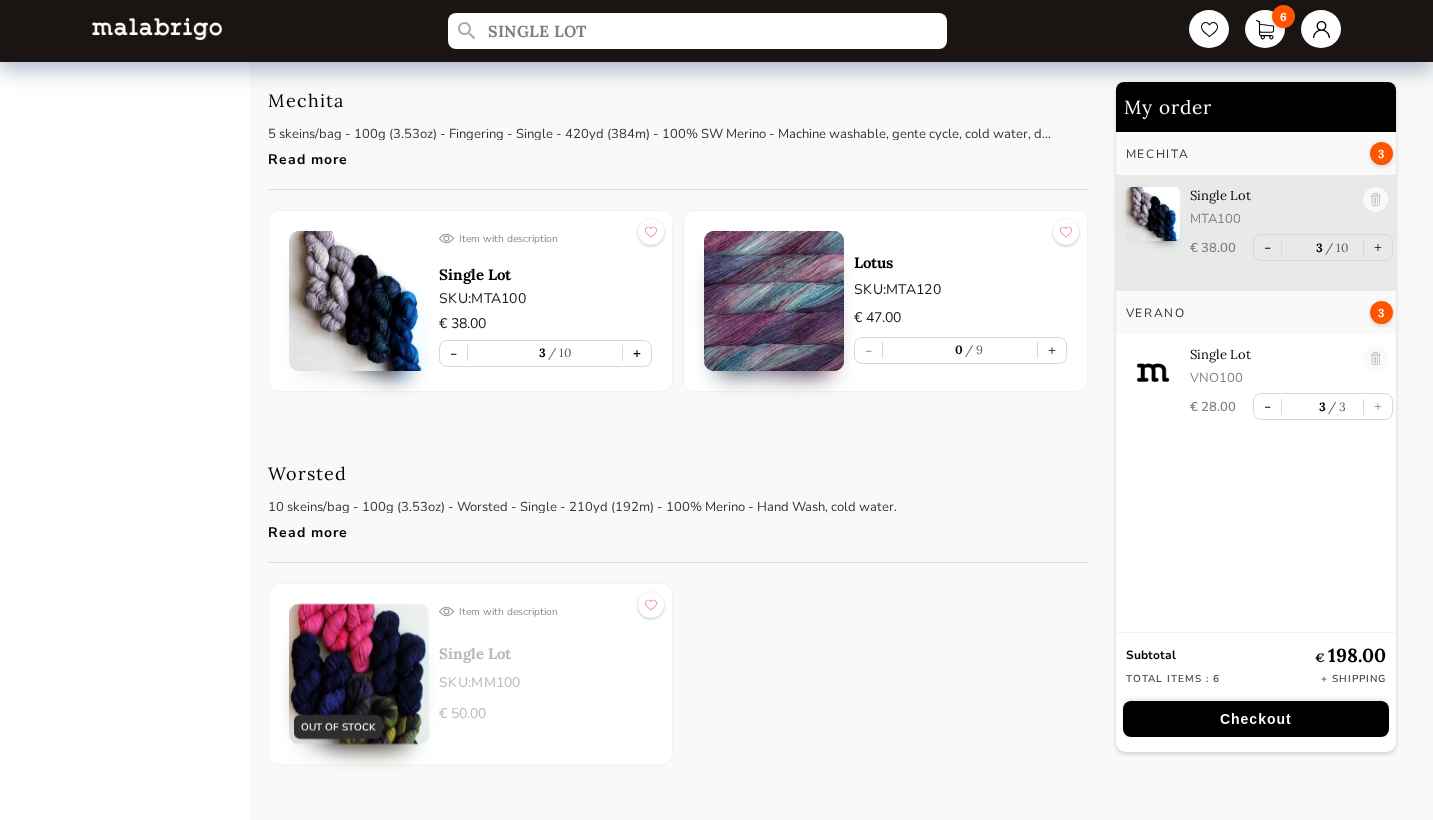 click on "+" at bounding box center (637, 353) 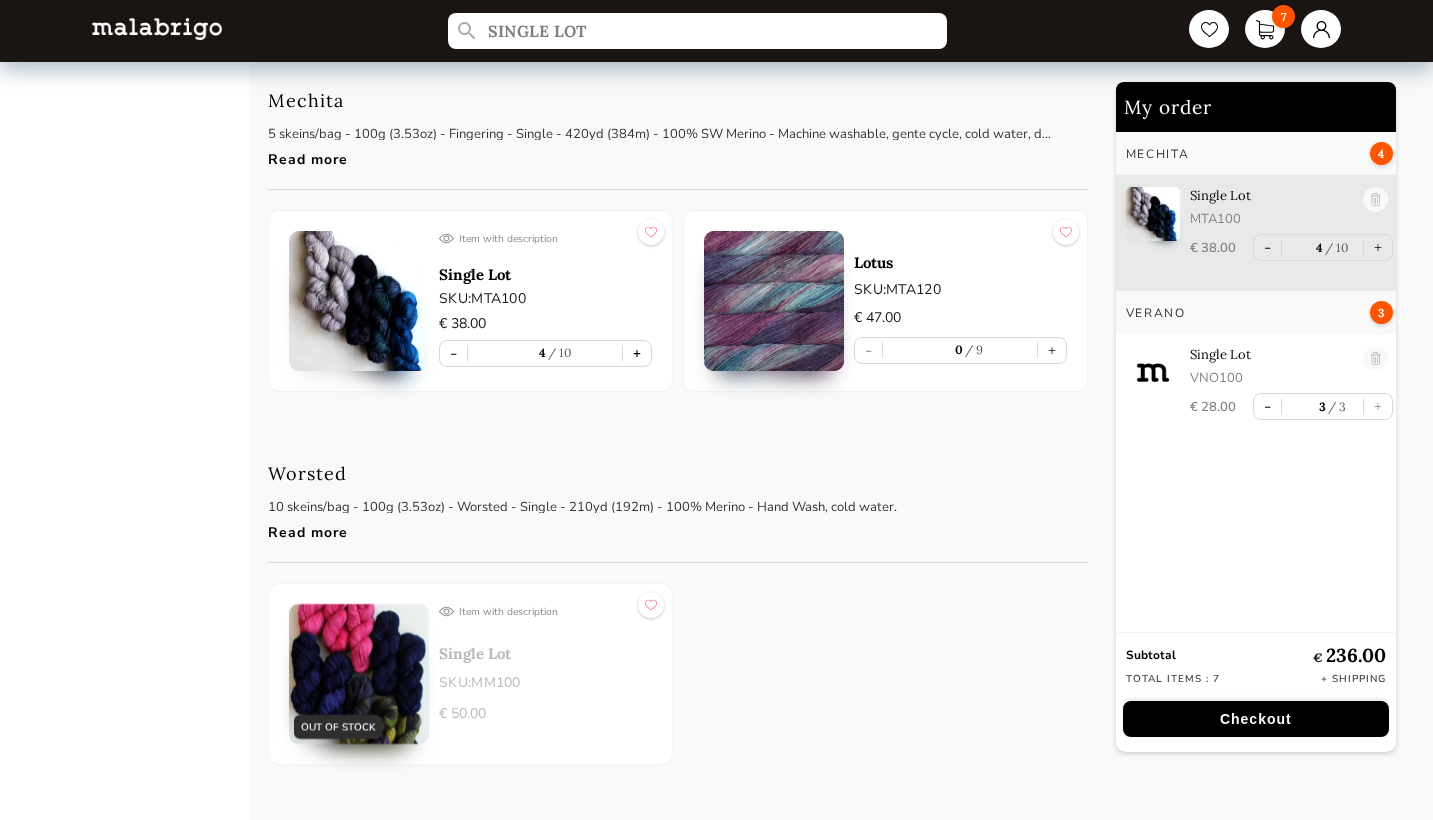 click on "+" at bounding box center (637, 353) 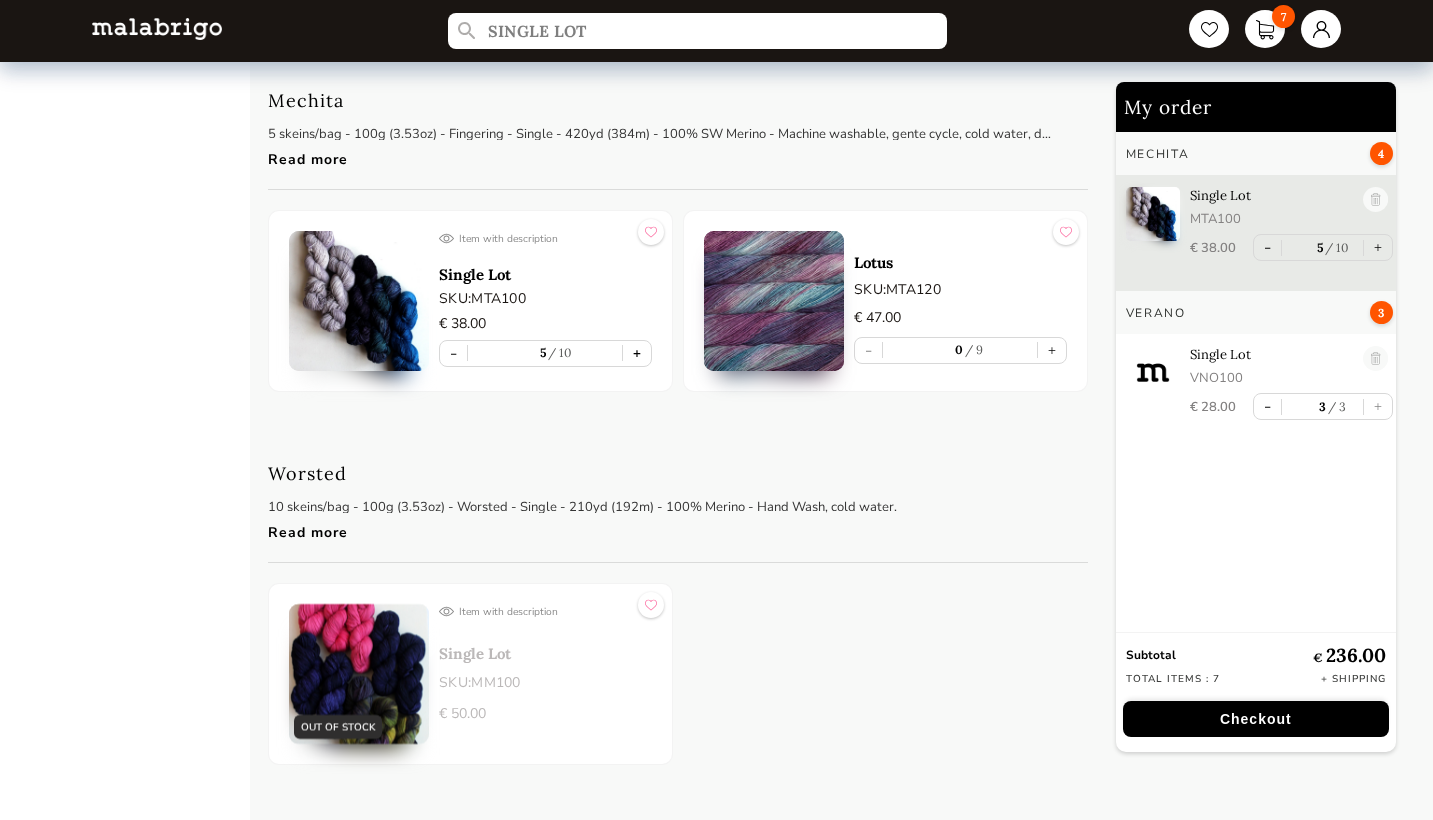 click on "+" at bounding box center (637, 353) 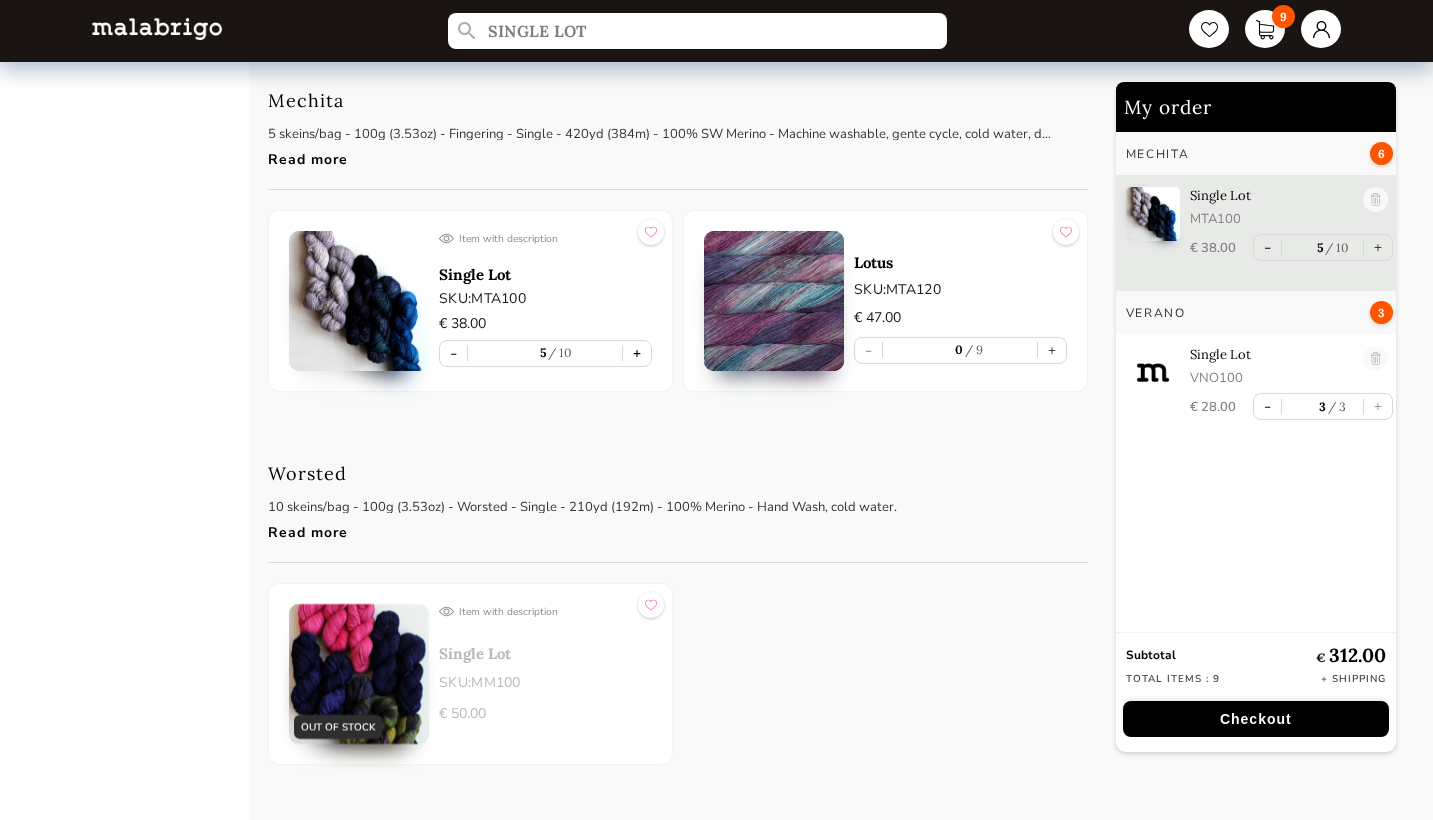 type on "6" 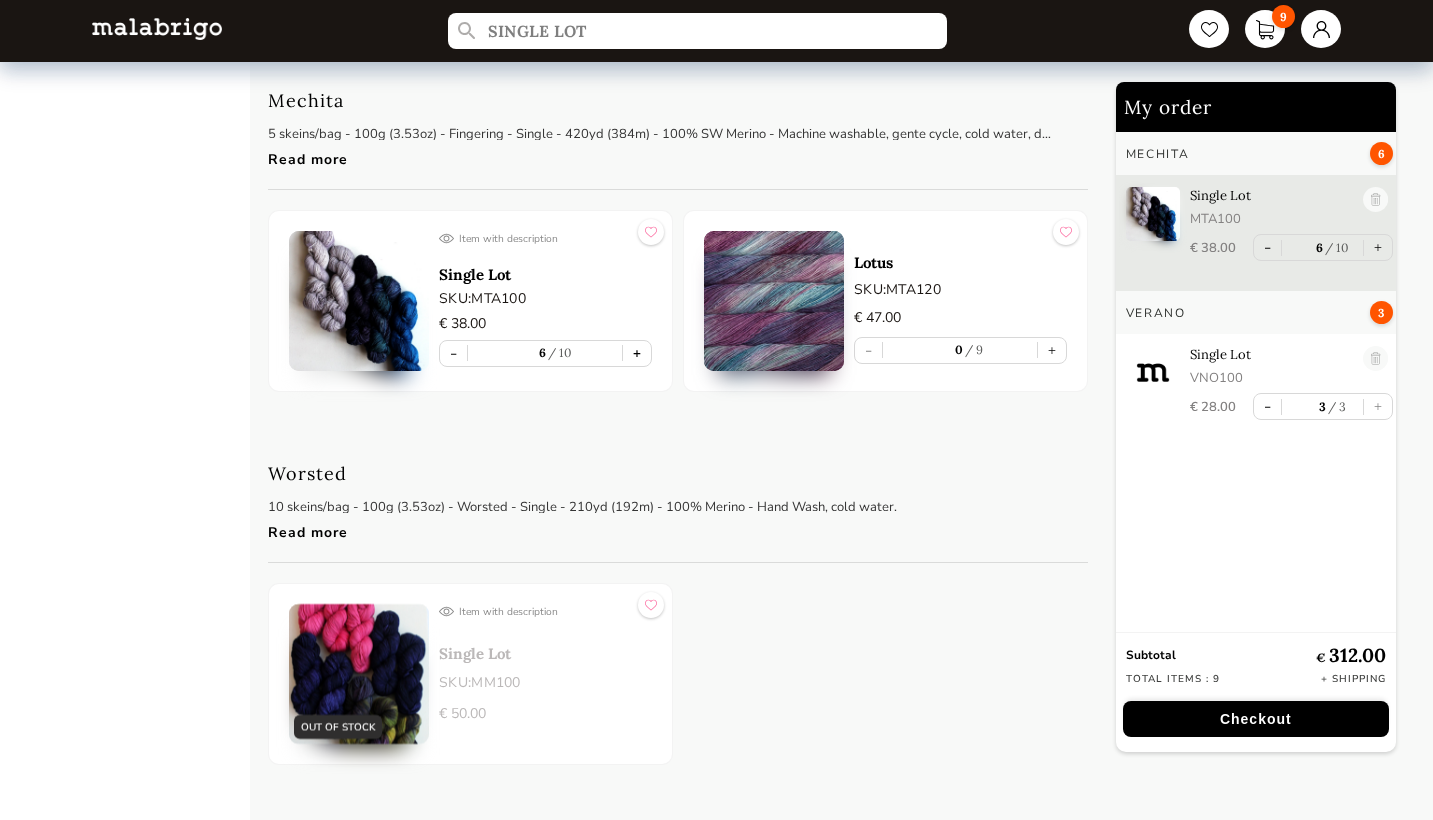 click on "+" at bounding box center [637, 353] 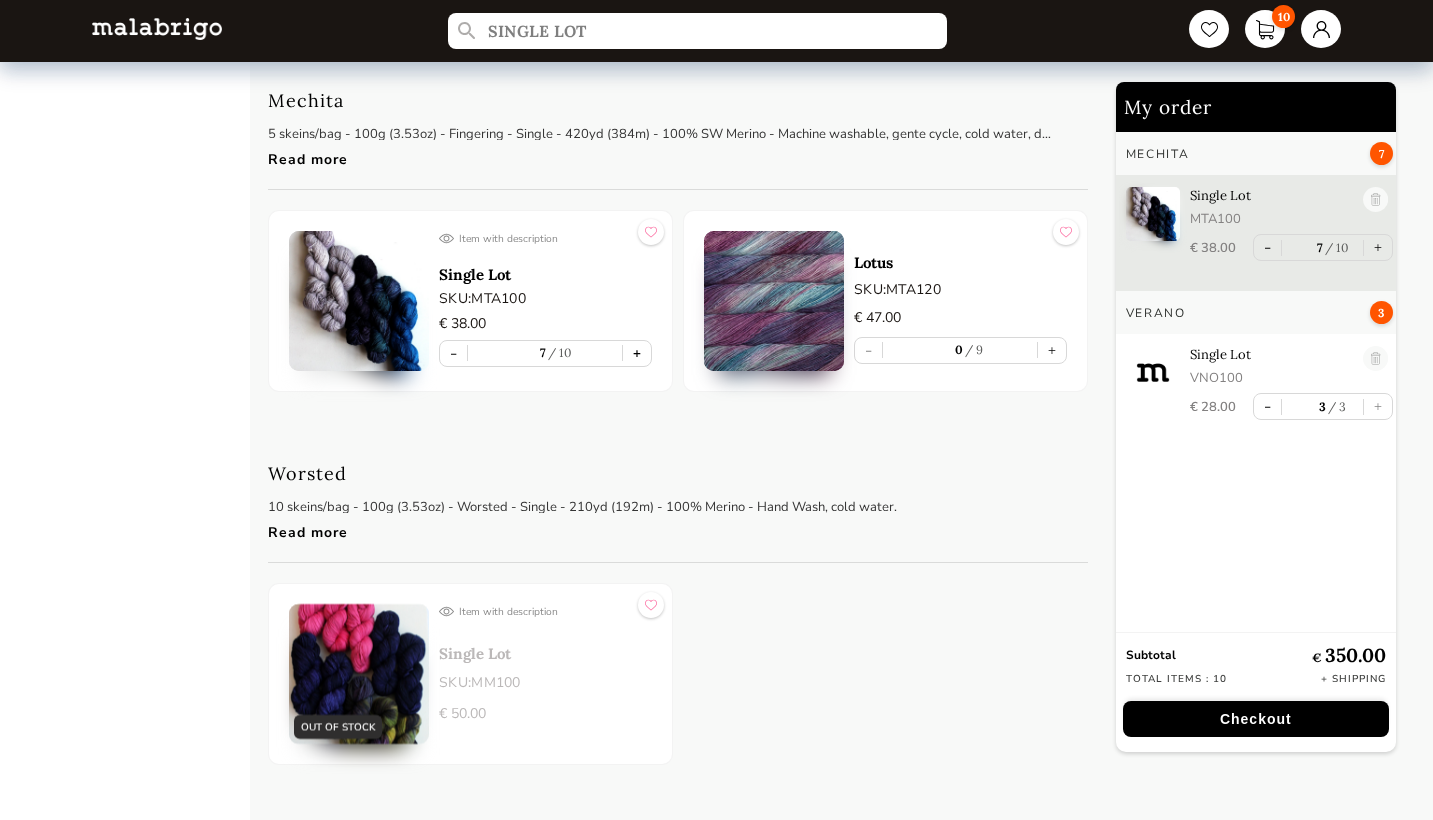 click on "+" at bounding box center [637, 353] 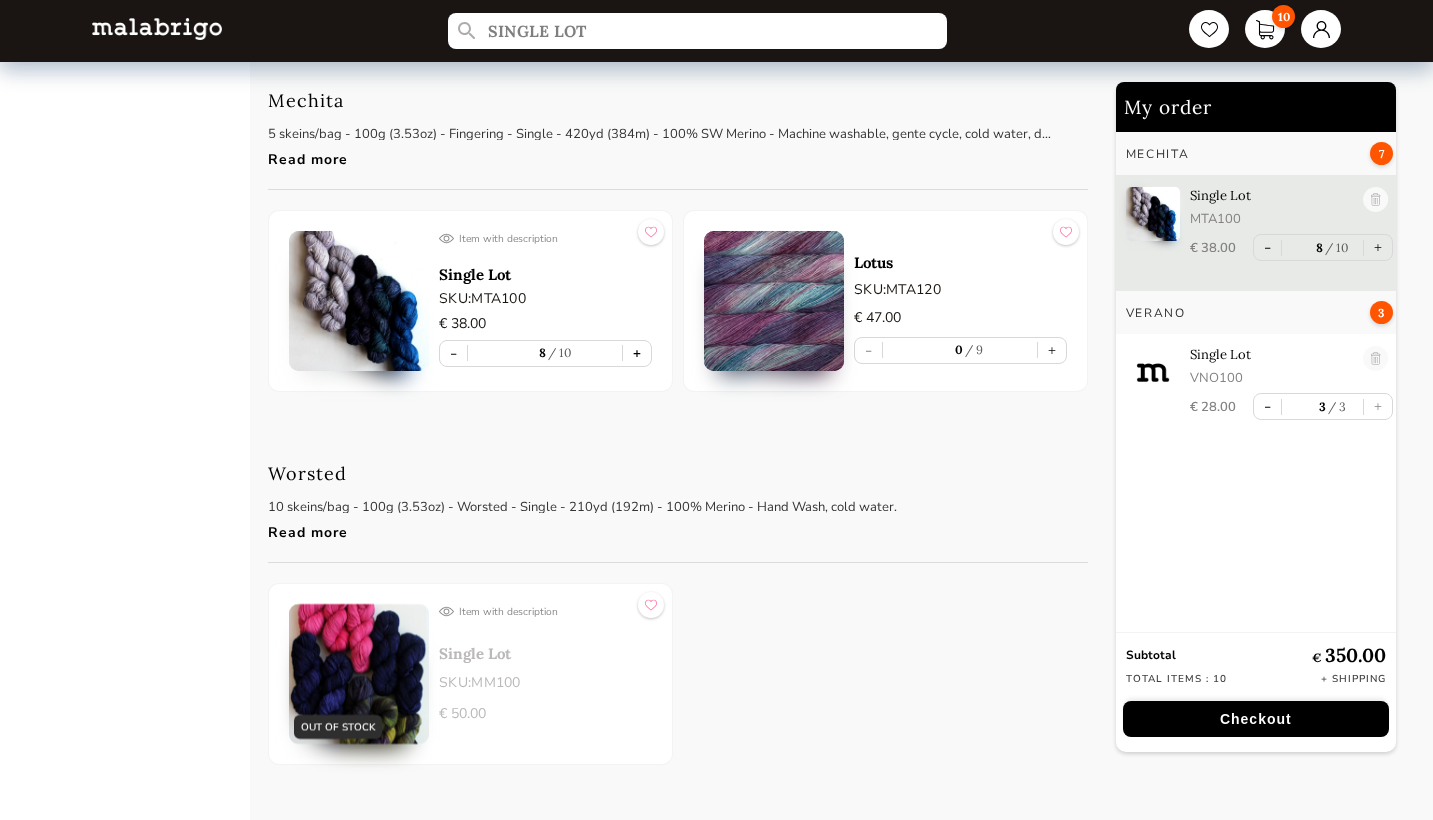 click on "+" at bounding box center [637, 353] 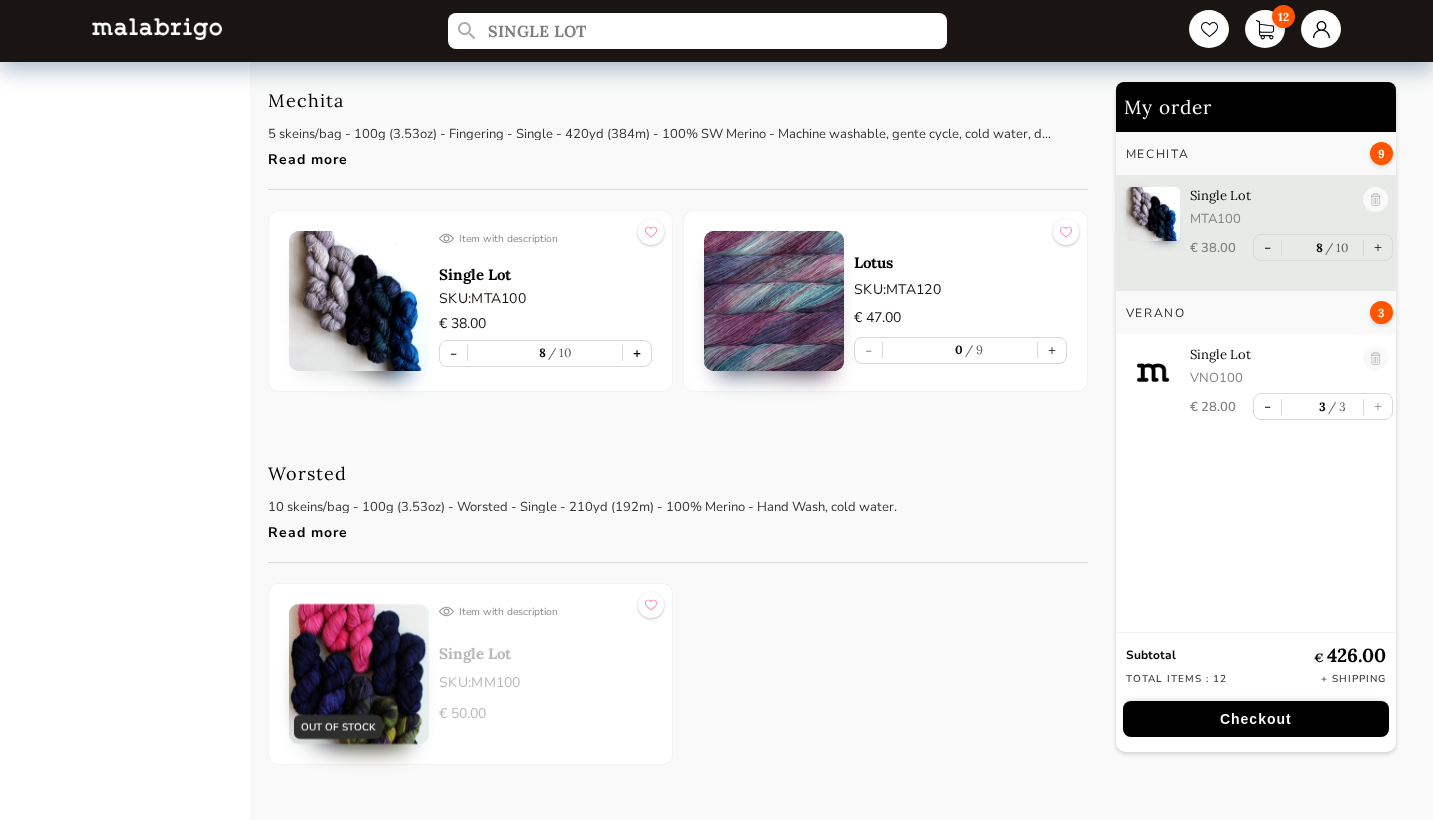 type on "9" 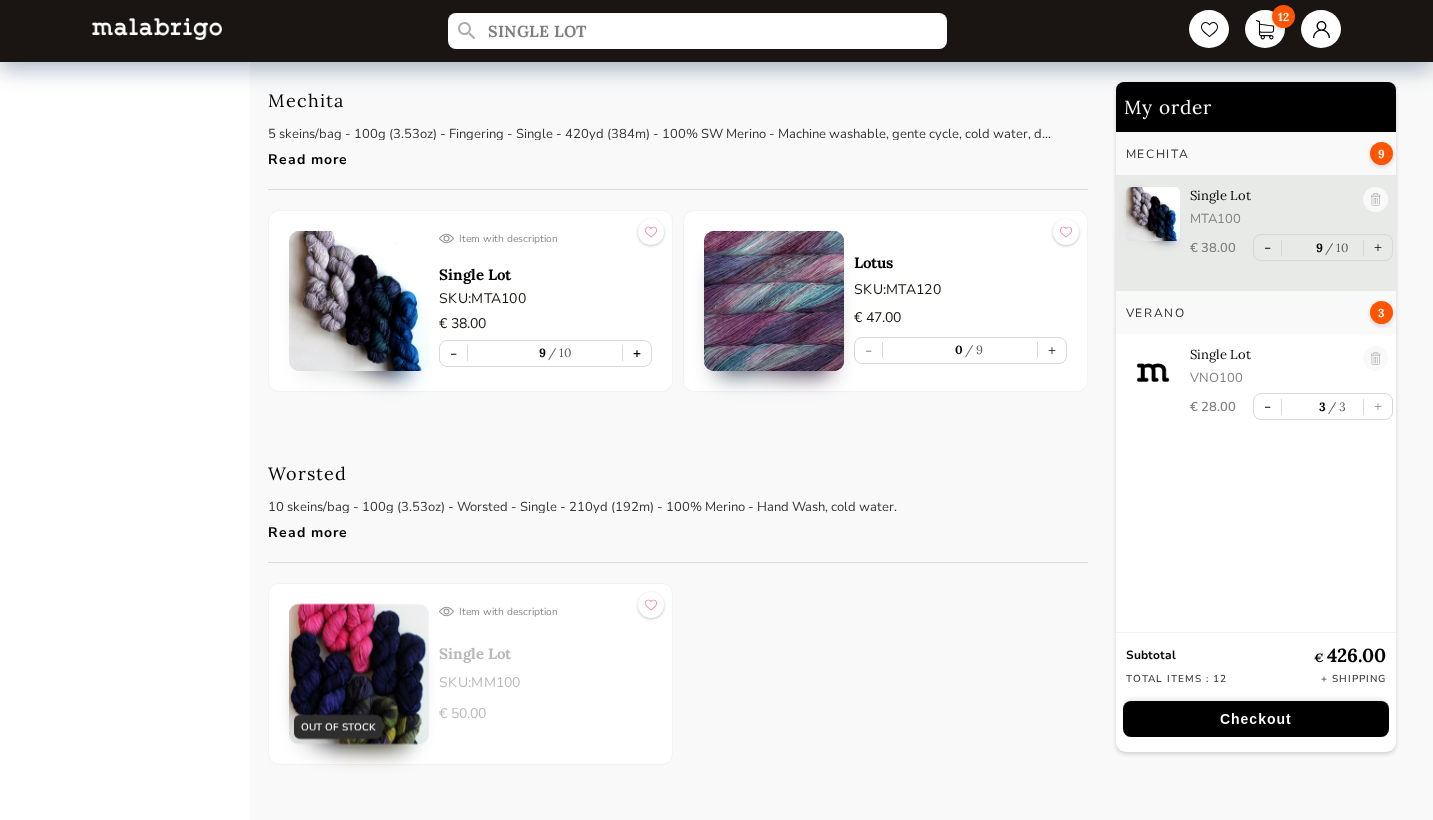 click on "+" at bounding box center (637, 353) 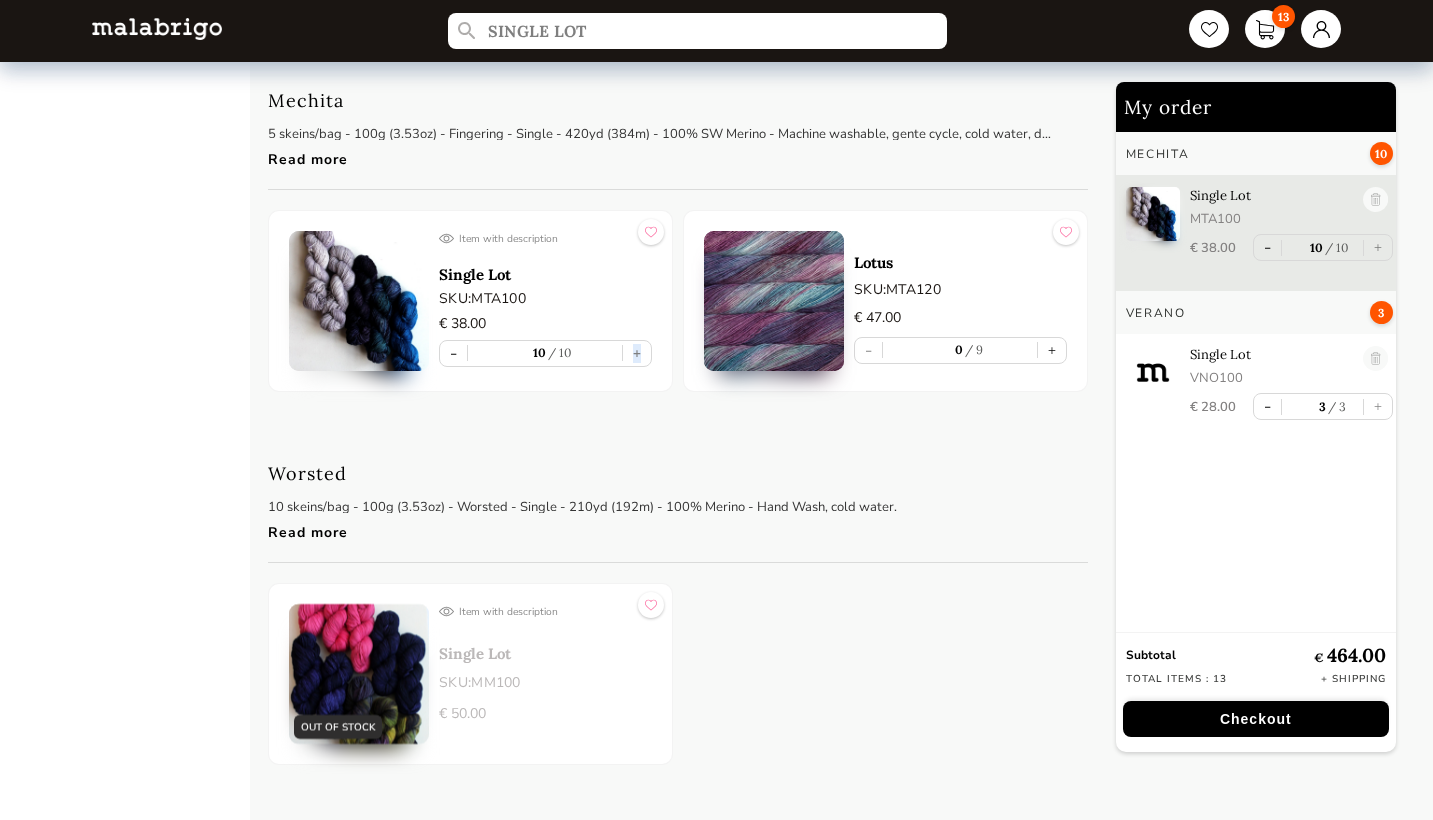 click on "- 10 10 +" at bounding box center [545, 353] 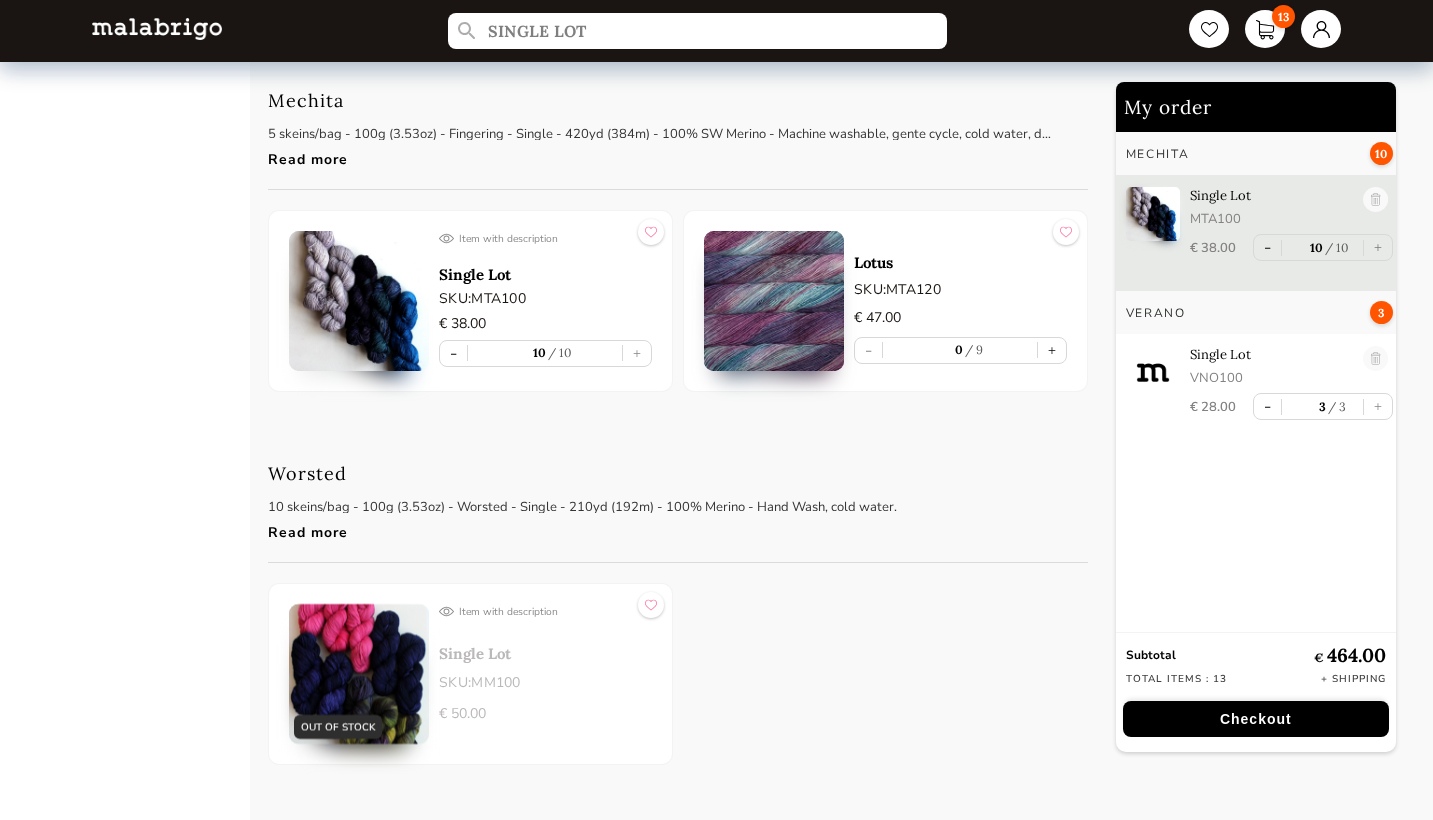 click on "Worsted" at bounding box center (582, 473) 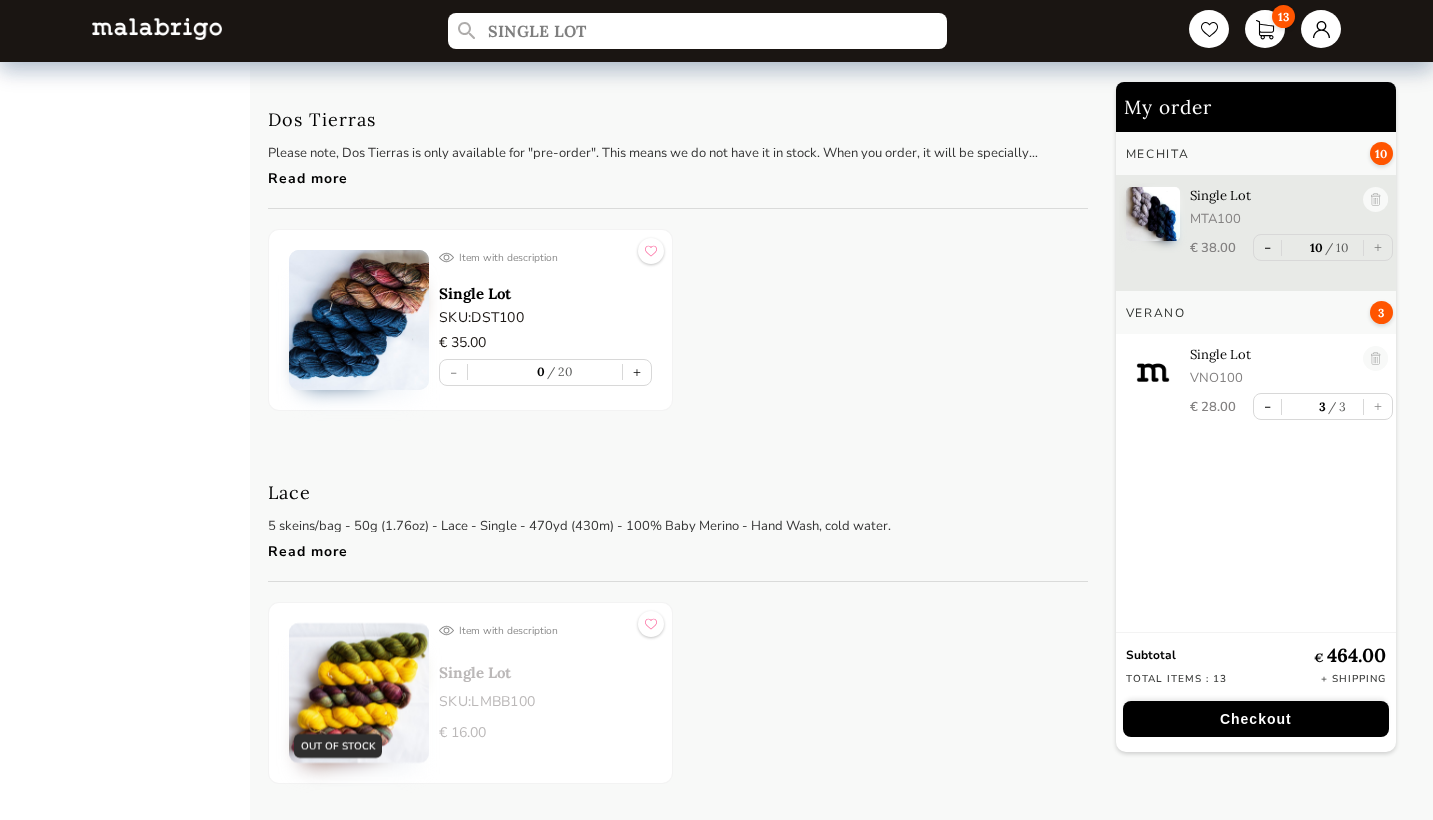 scroll, scrollTop: 5507, scrollLeft: 0, axis: vertical 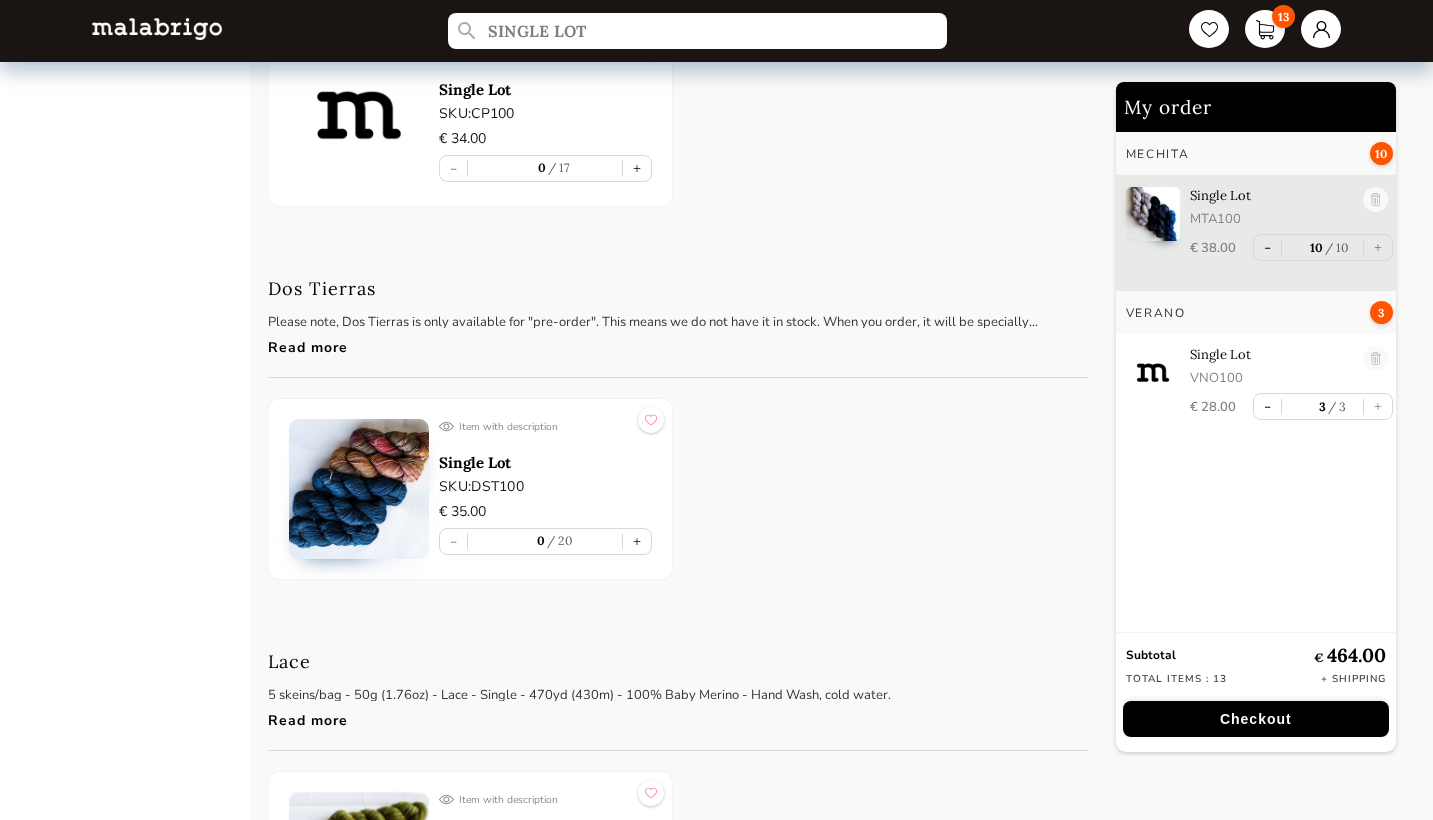 click on "Read more" at bounding box center [663, 342] 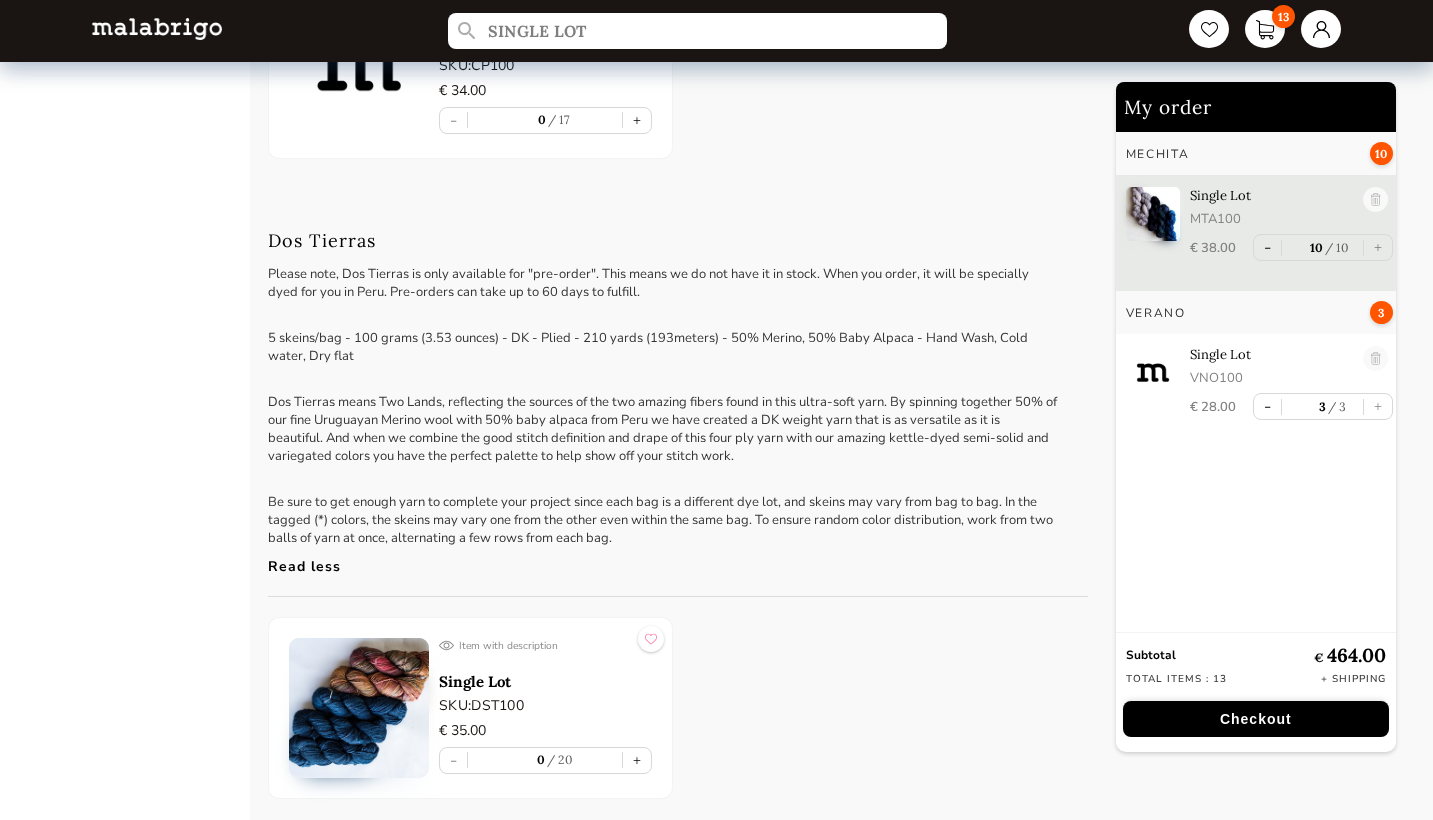 scroll, scrollTop: 5561, scrollLeft: 0, axis: vertical 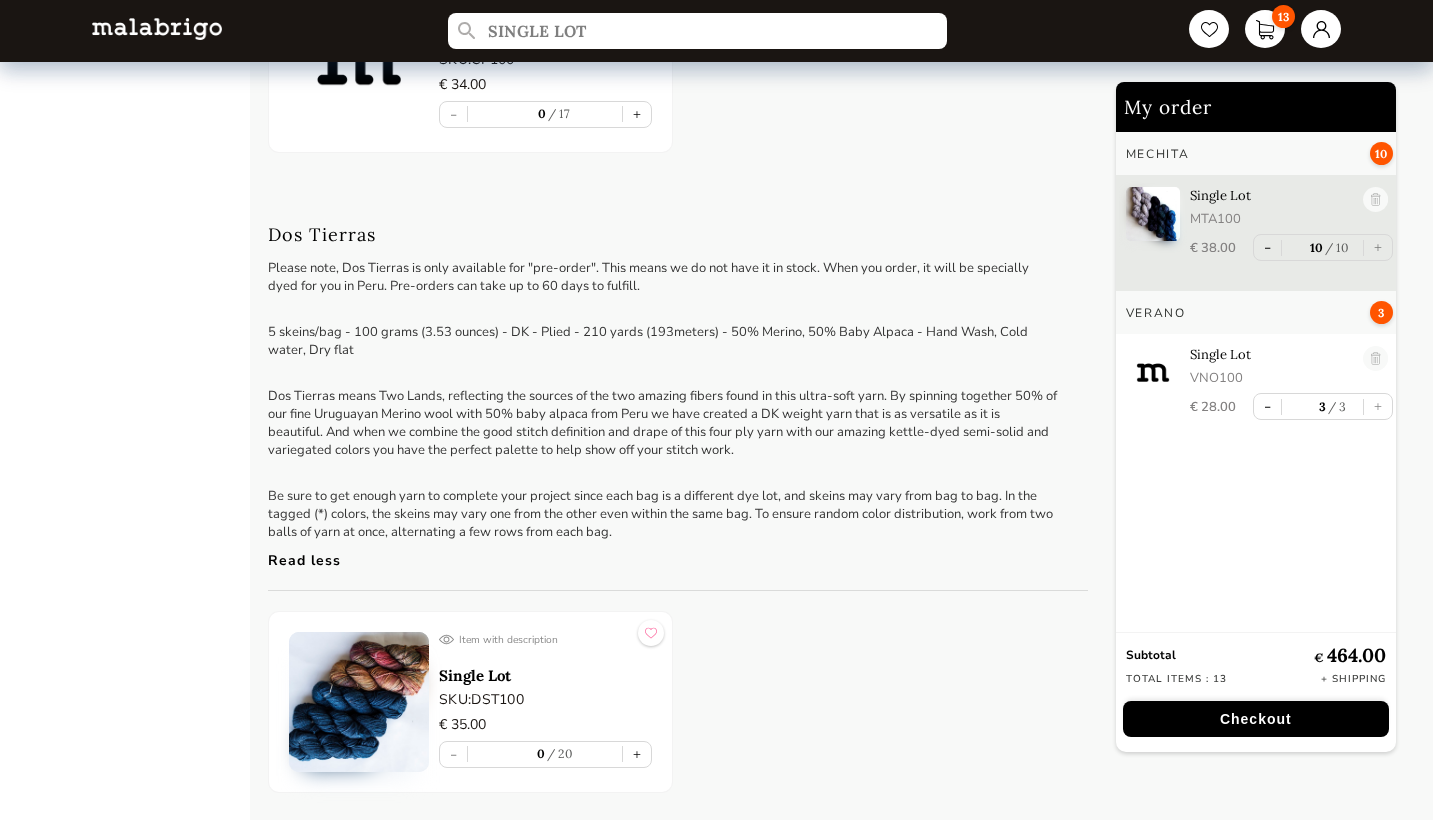 click at bounding box center [359, 702] 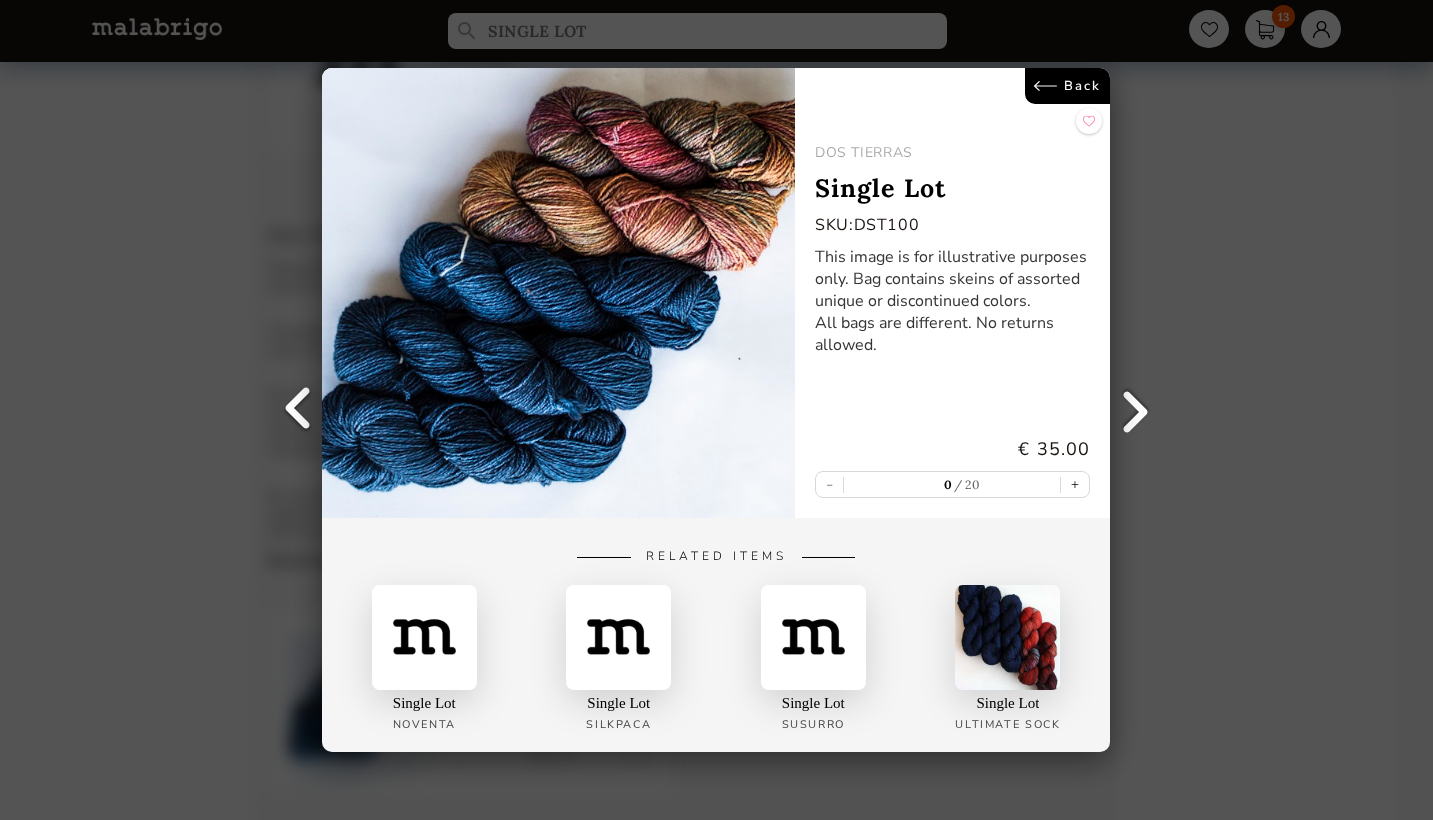 click at bounding box center (558, 293) 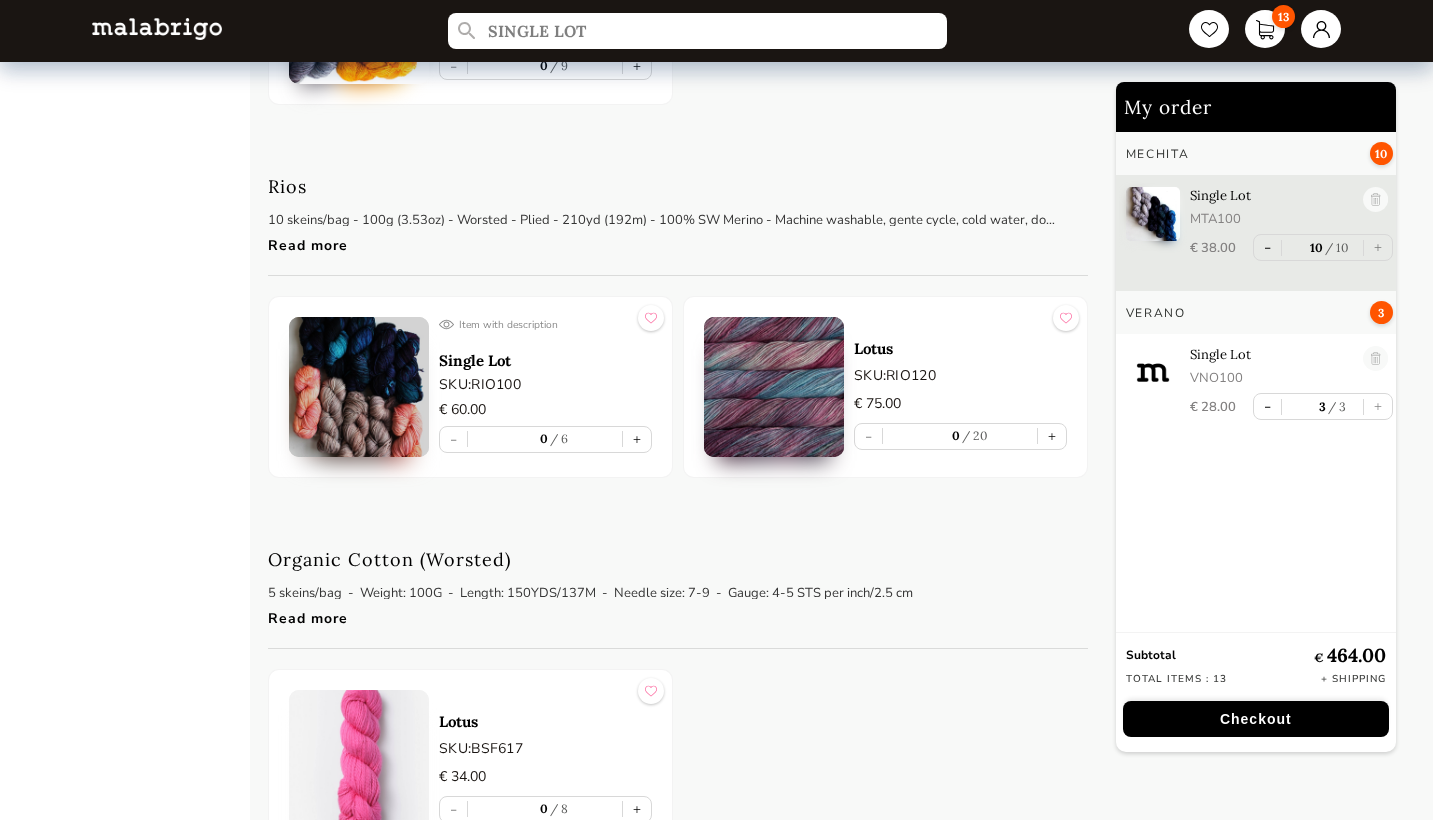 scroll, scrollTop: 7806, scrollLeft: 0, axis: vertical 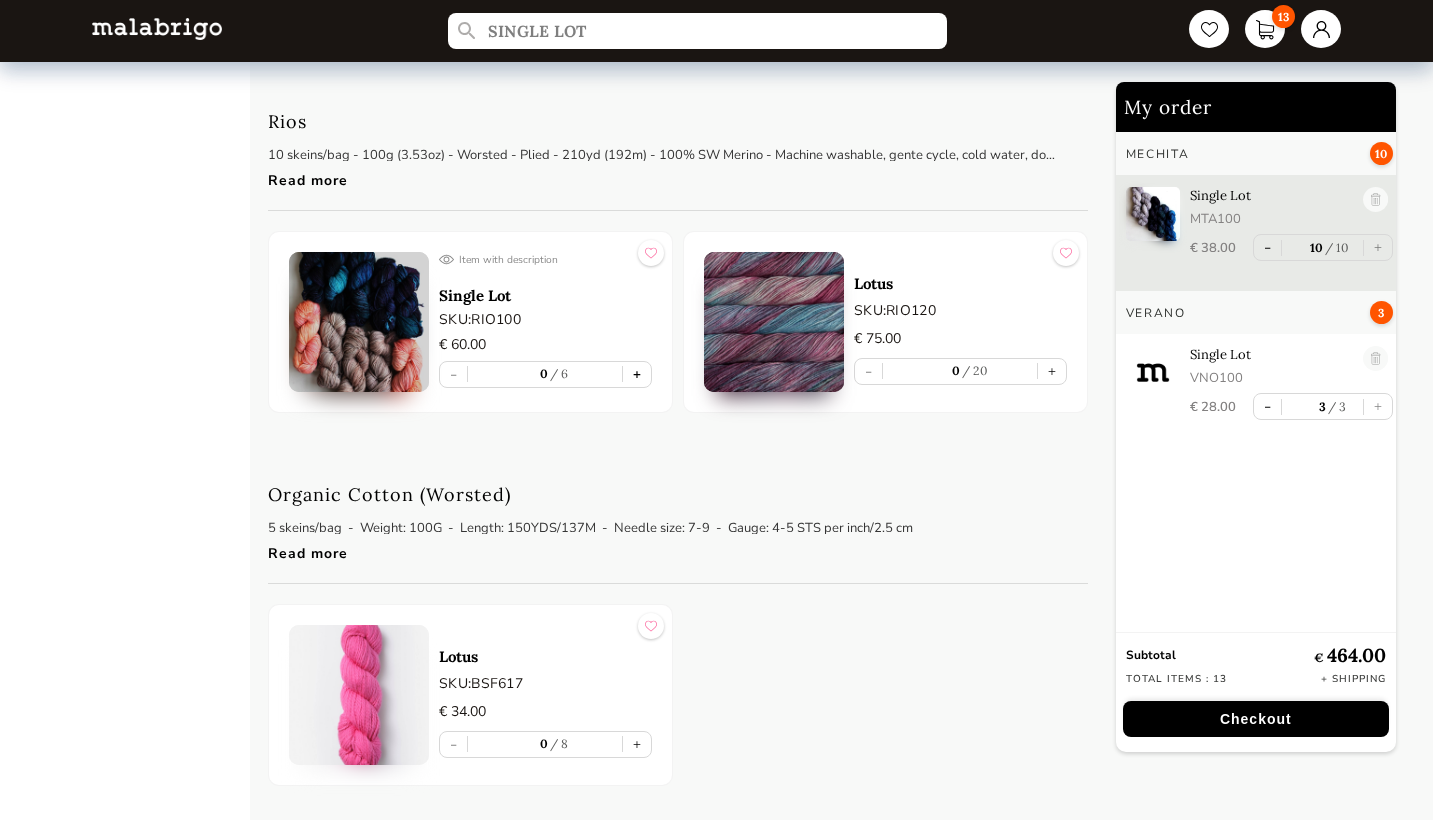 click on "+" at bounding box center [637, 374] 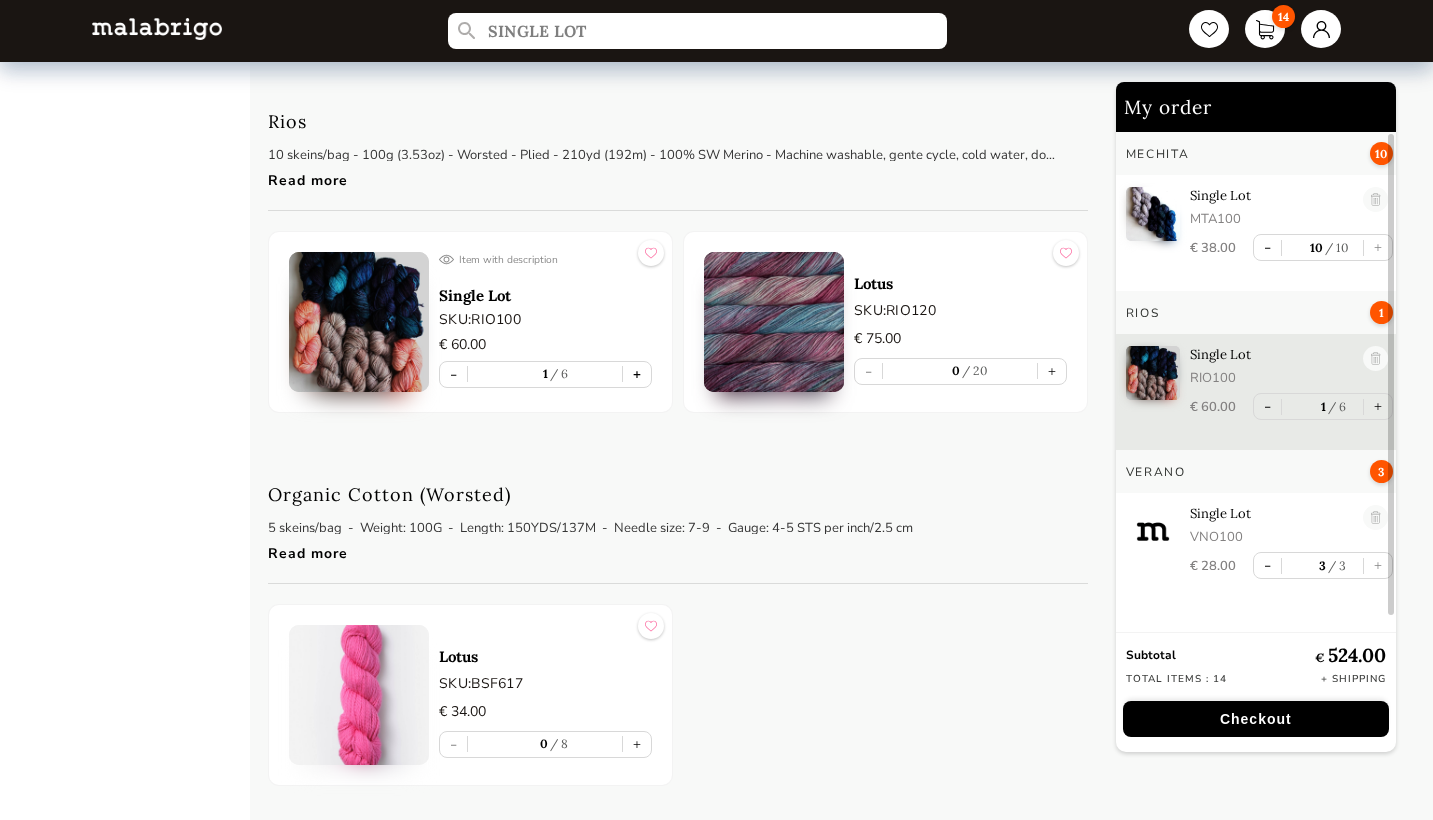 click on "+" at bounding box center [637, 374] 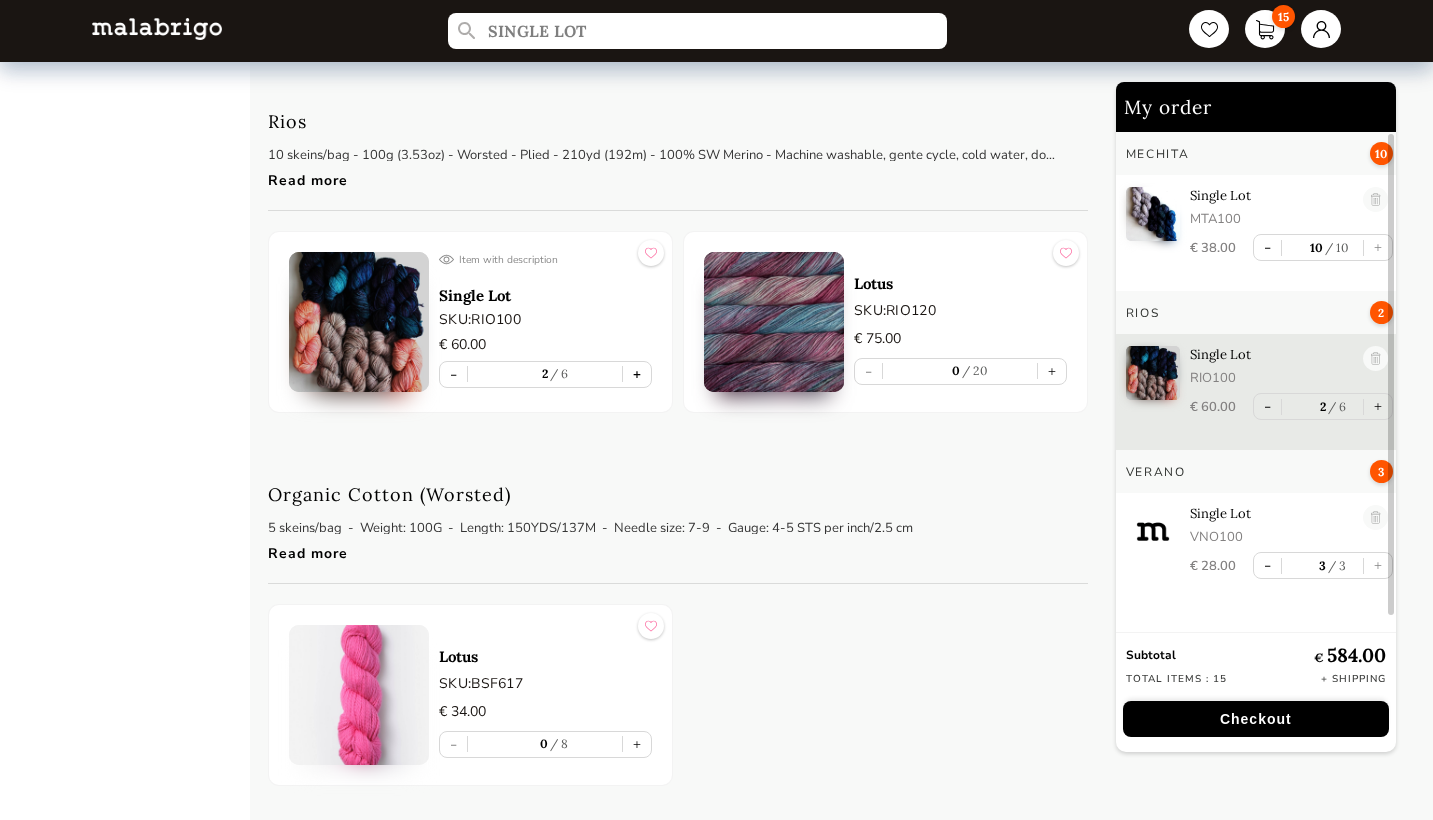 click on "+" at bounding box center [637, 374] 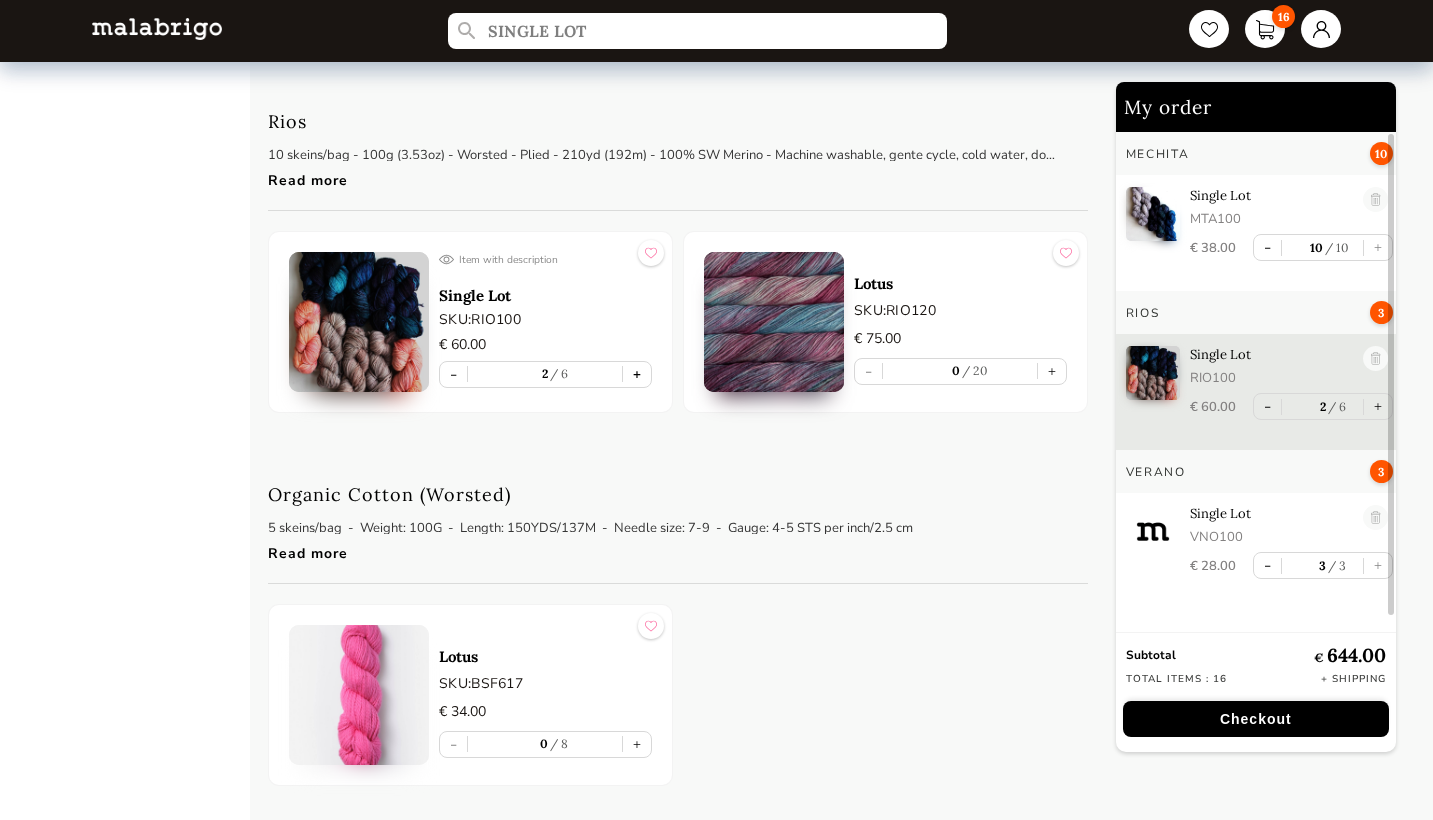 type on "3" 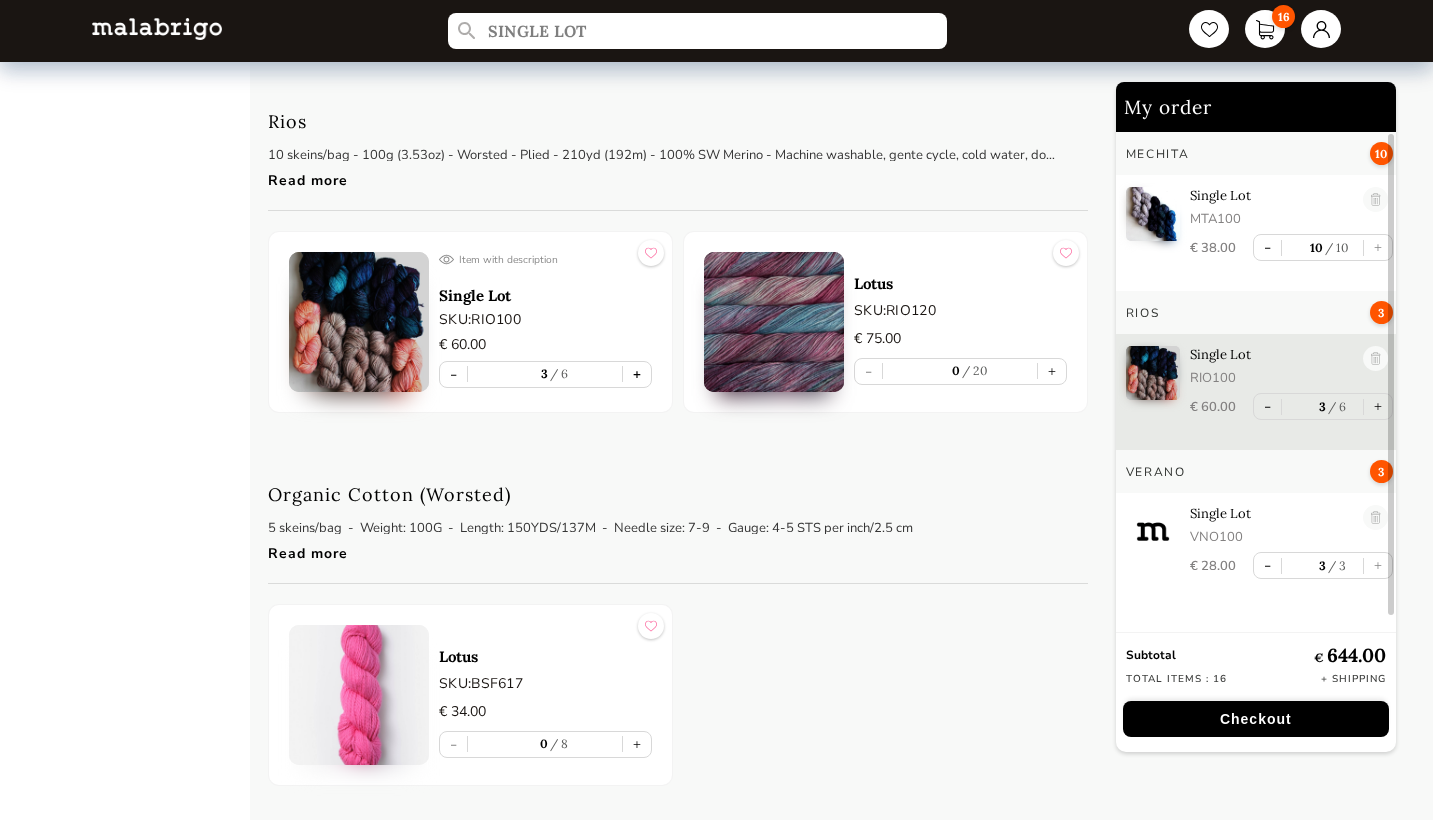 click on "+" at bounding box center (637, 374) 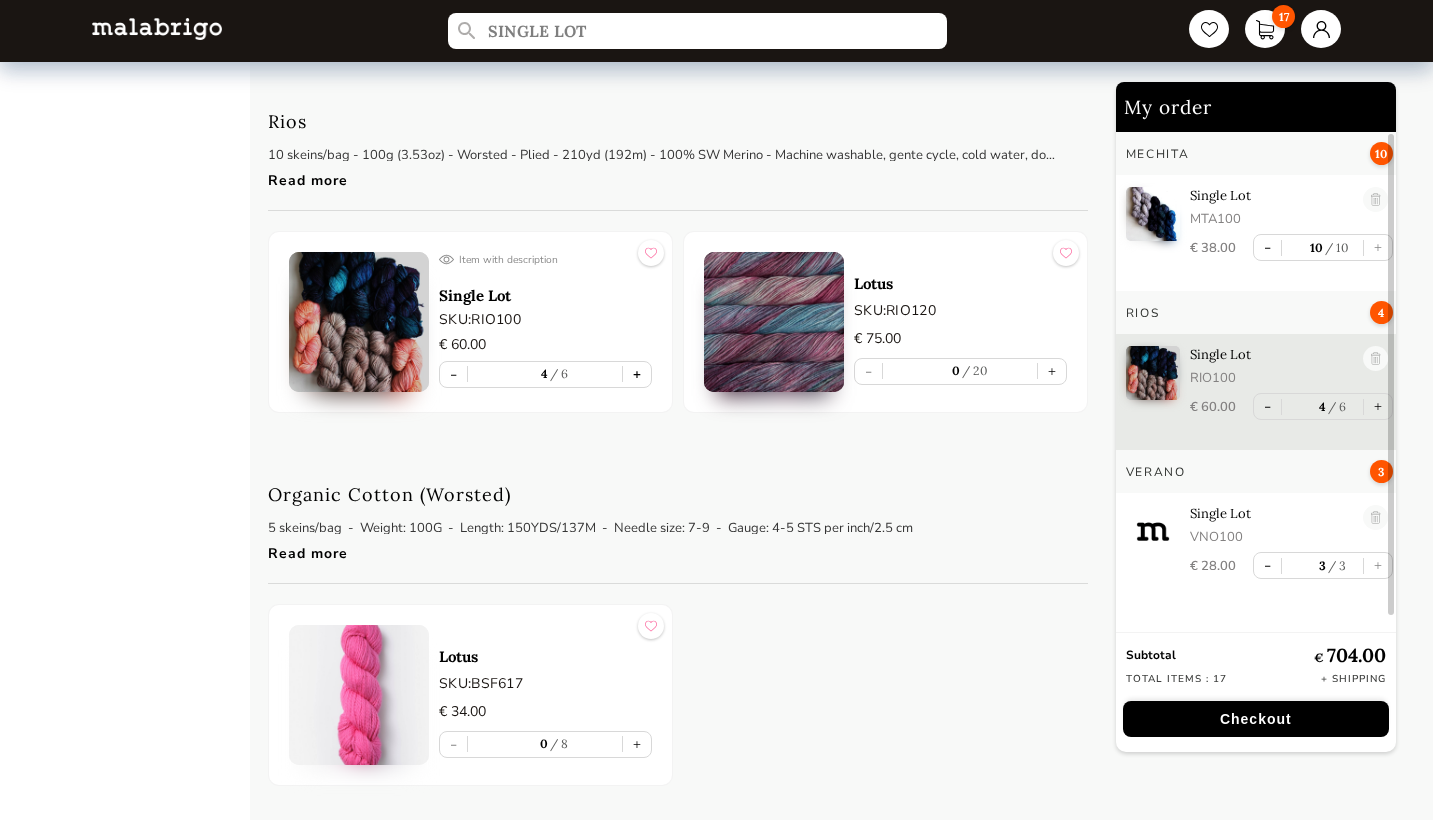 click on "+" at bounding box center [637, 374] 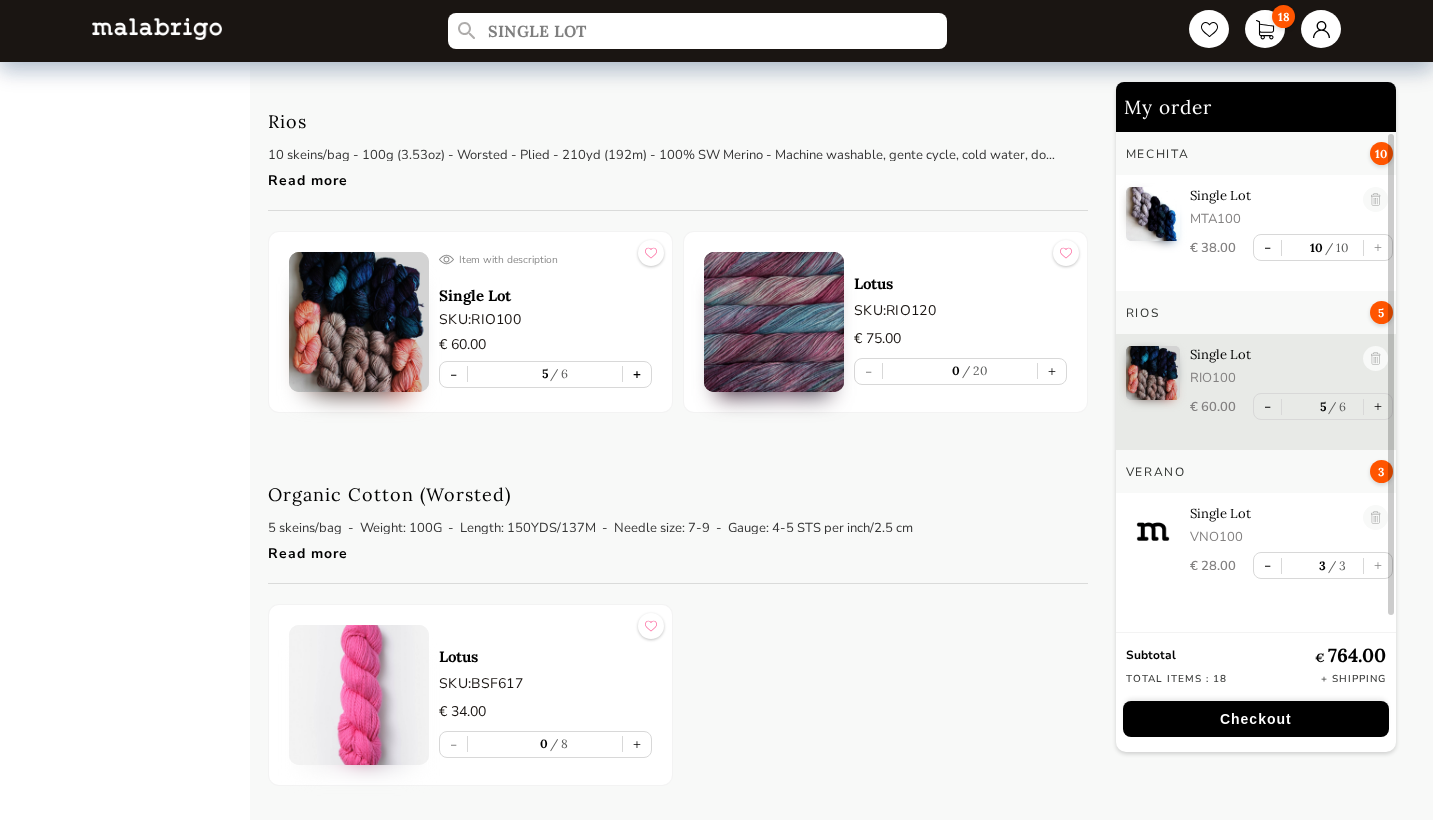 click on "+" at bounding box center (637, 374) 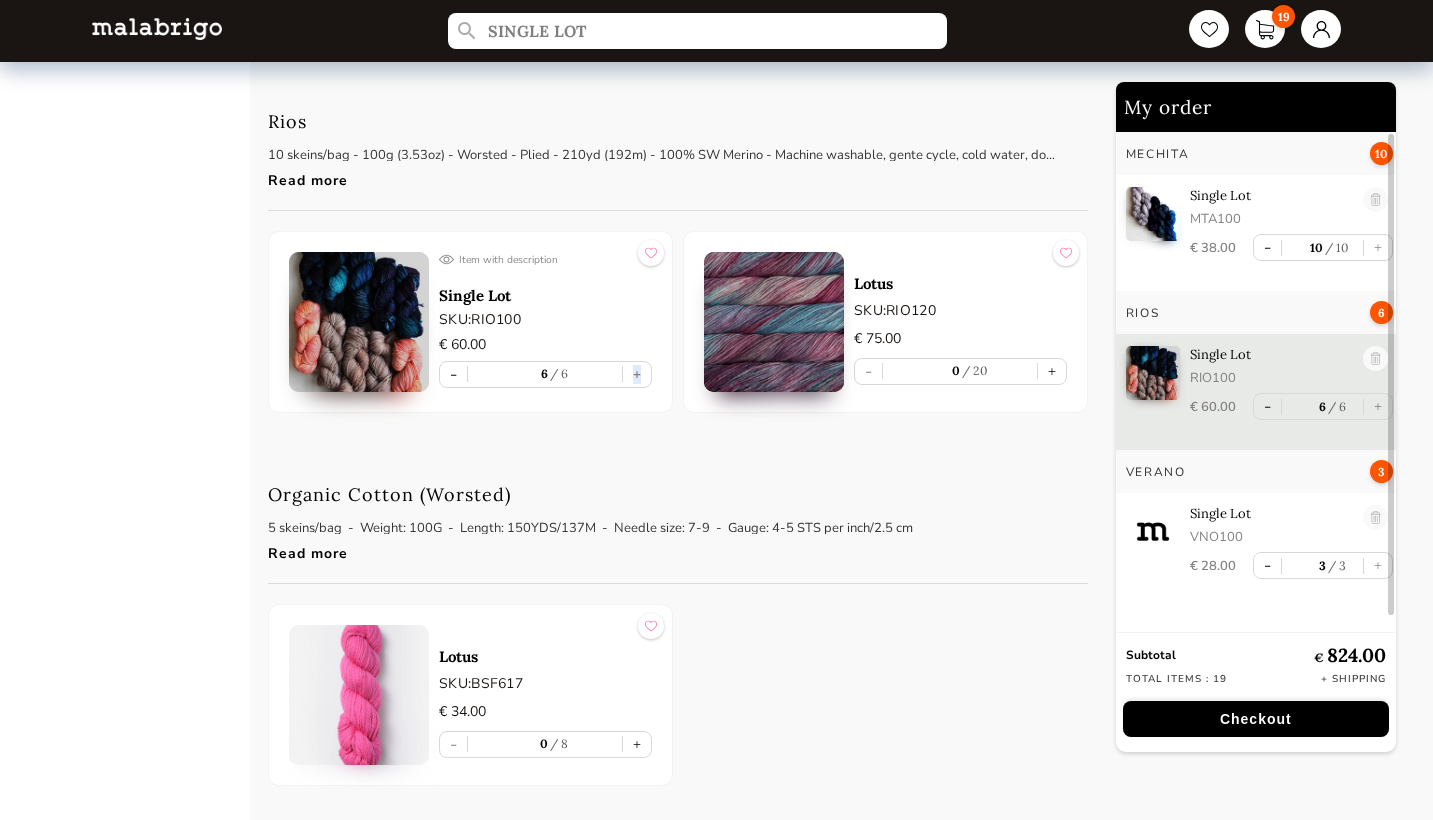 click on "- 6 6 +" at bounding box center (545, 374) 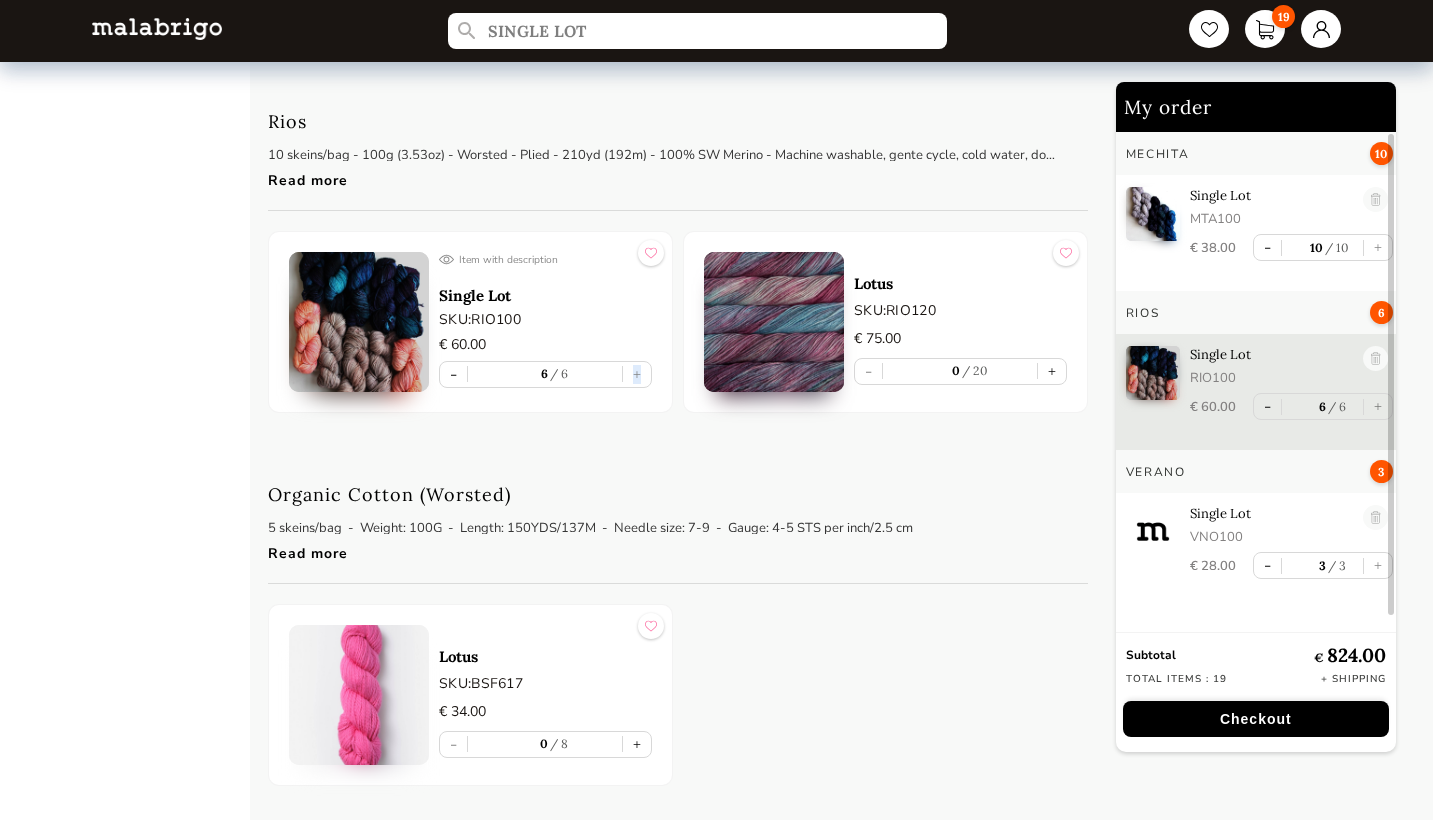 click on "Rios 10 skeins/bag - 100g (3.53oz) - Worsted - Plied - 210yd (192m) - 100% SW Merino - Machine washable, gente cycle, cold water, do not tumble. Read more Item with description Single Lot SKU:  RIO100 €   60.00 - 6 6 + Lotus SKU:  RIO120 €   75.00 - 0 20 +" at bounding box center (678, 256) 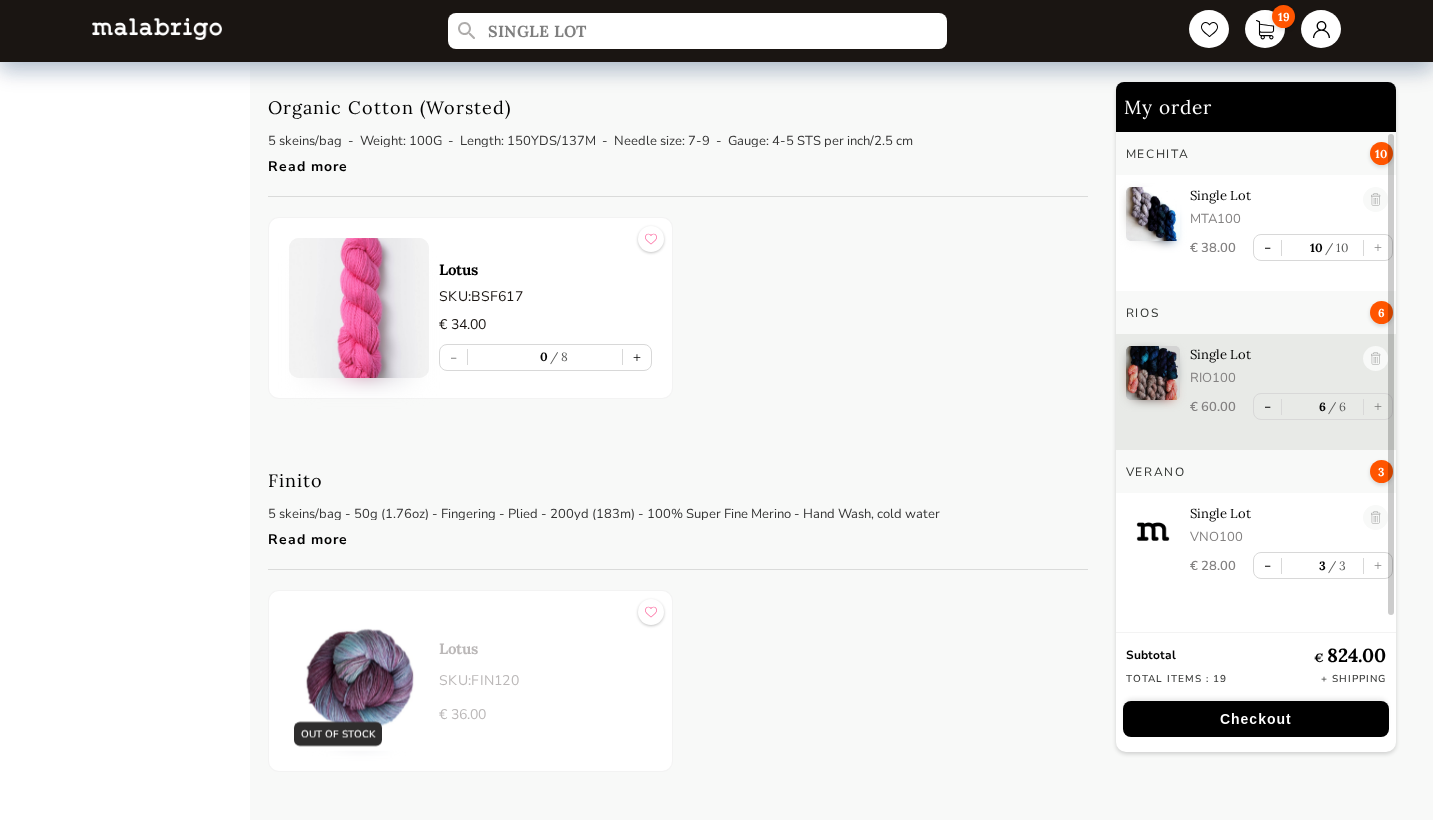 scroll, scrollTop: 8195, scrollLeft: 0, axis: vertical 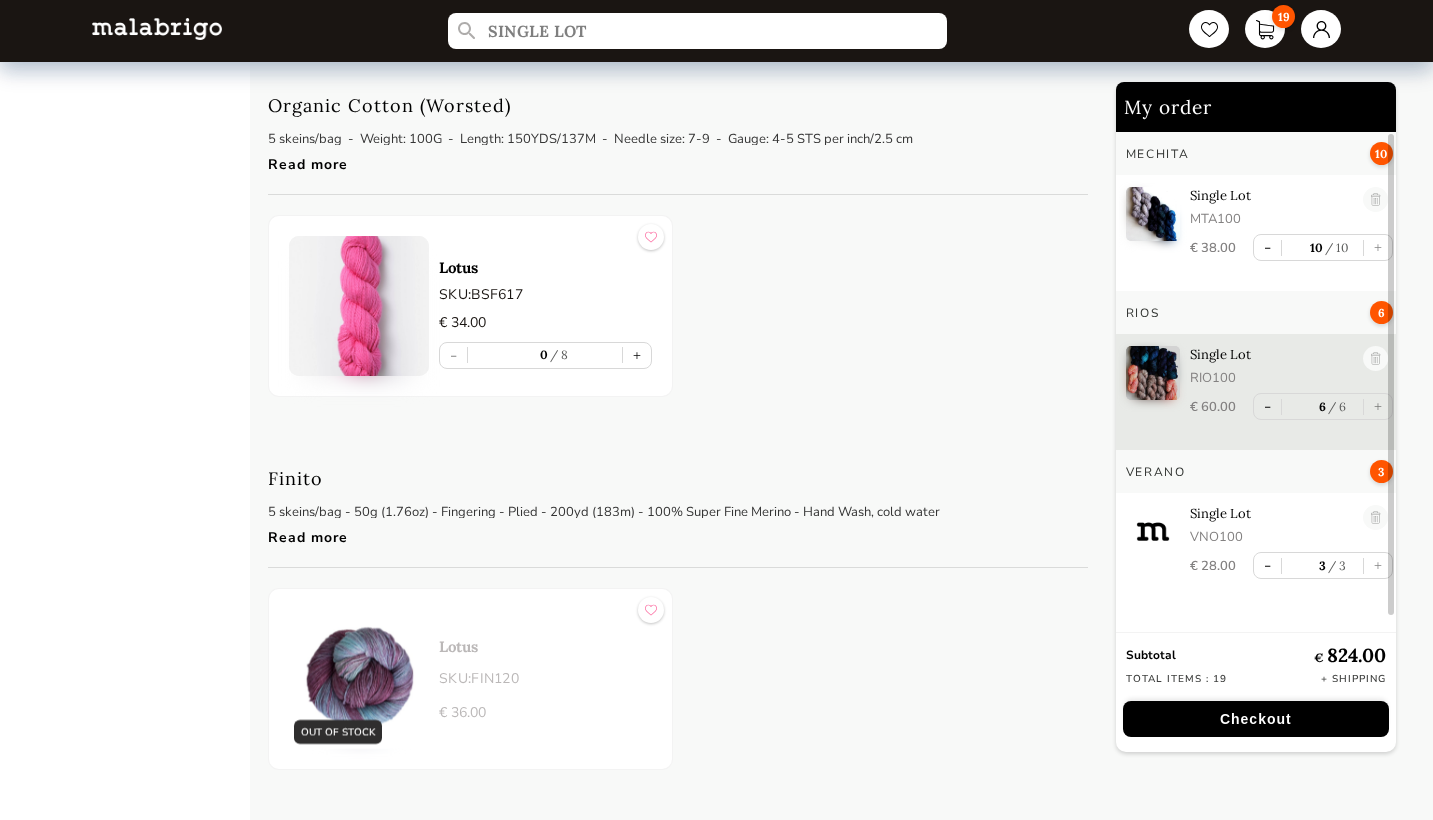 click at bounding box center (359, 306) 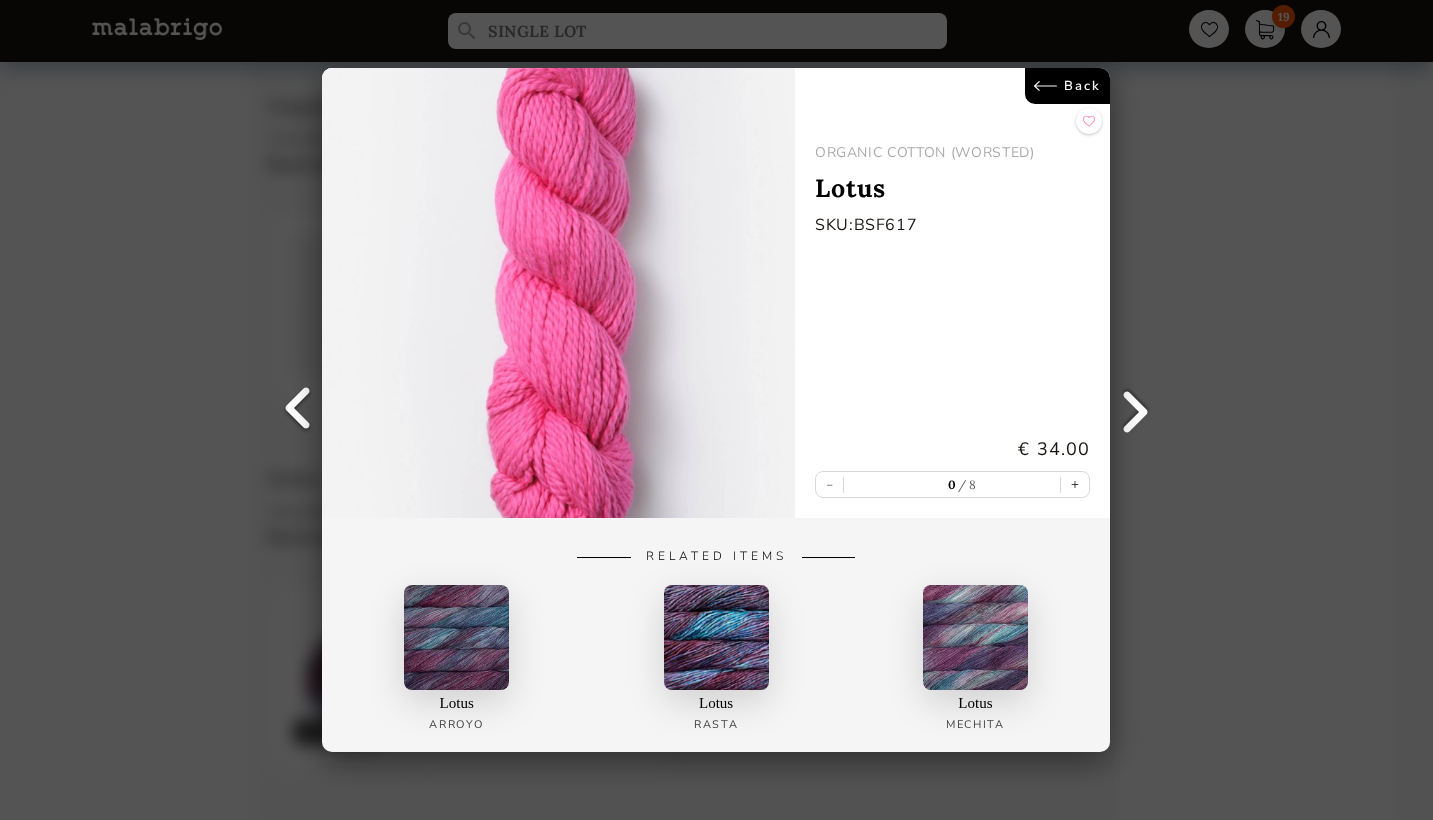 click on "Back ORGANIC COTTON (WORSTED) Lotus SKU:  BSF617 €   34.00 - 0 8 + Related Items Lotus Arroyo Lotus Rasta Lotus Mechita" at bounding box center (716, 410) 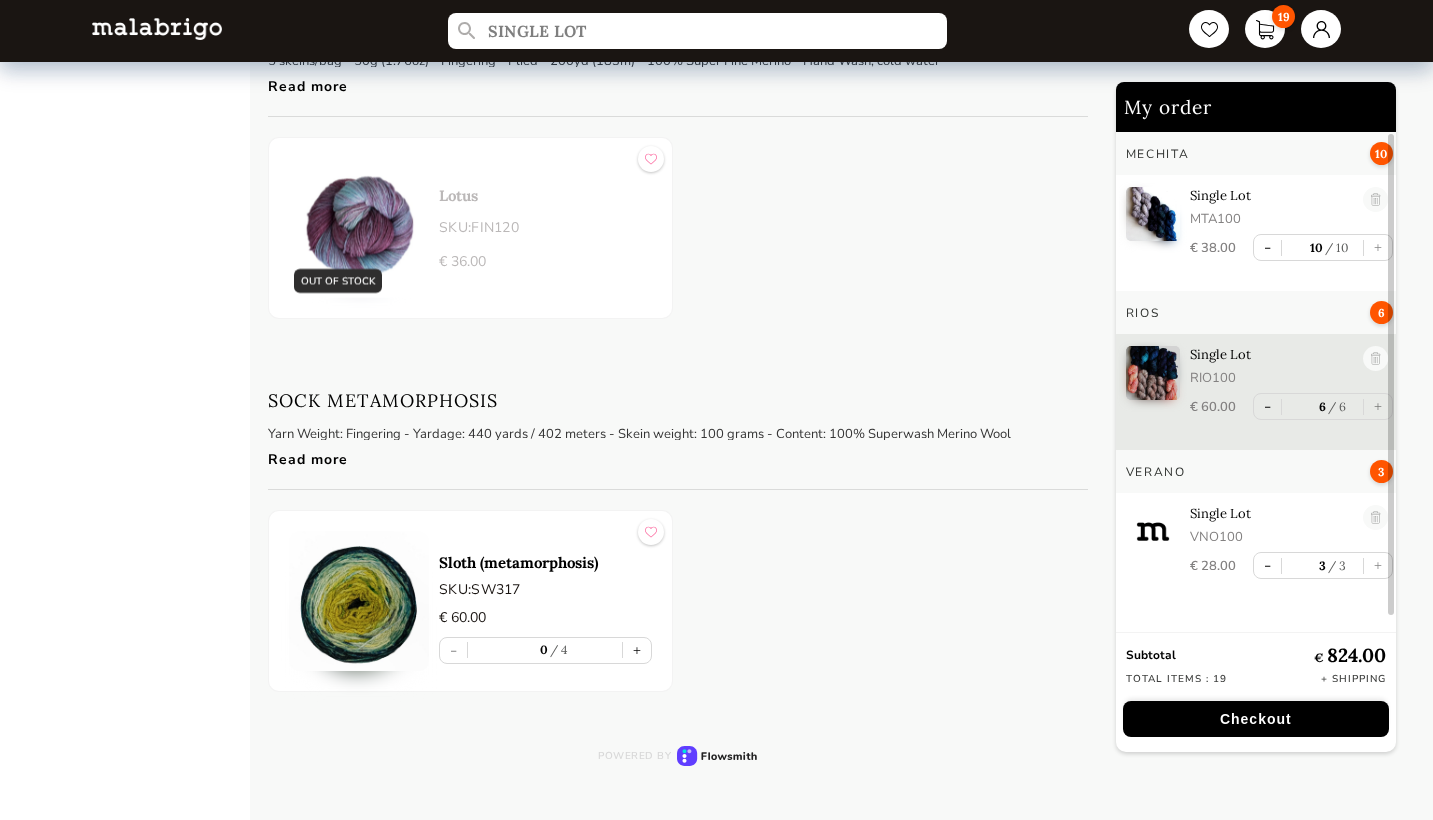 scroll, scrollTop: 8646, scrollLeft: 0, axis: vertical 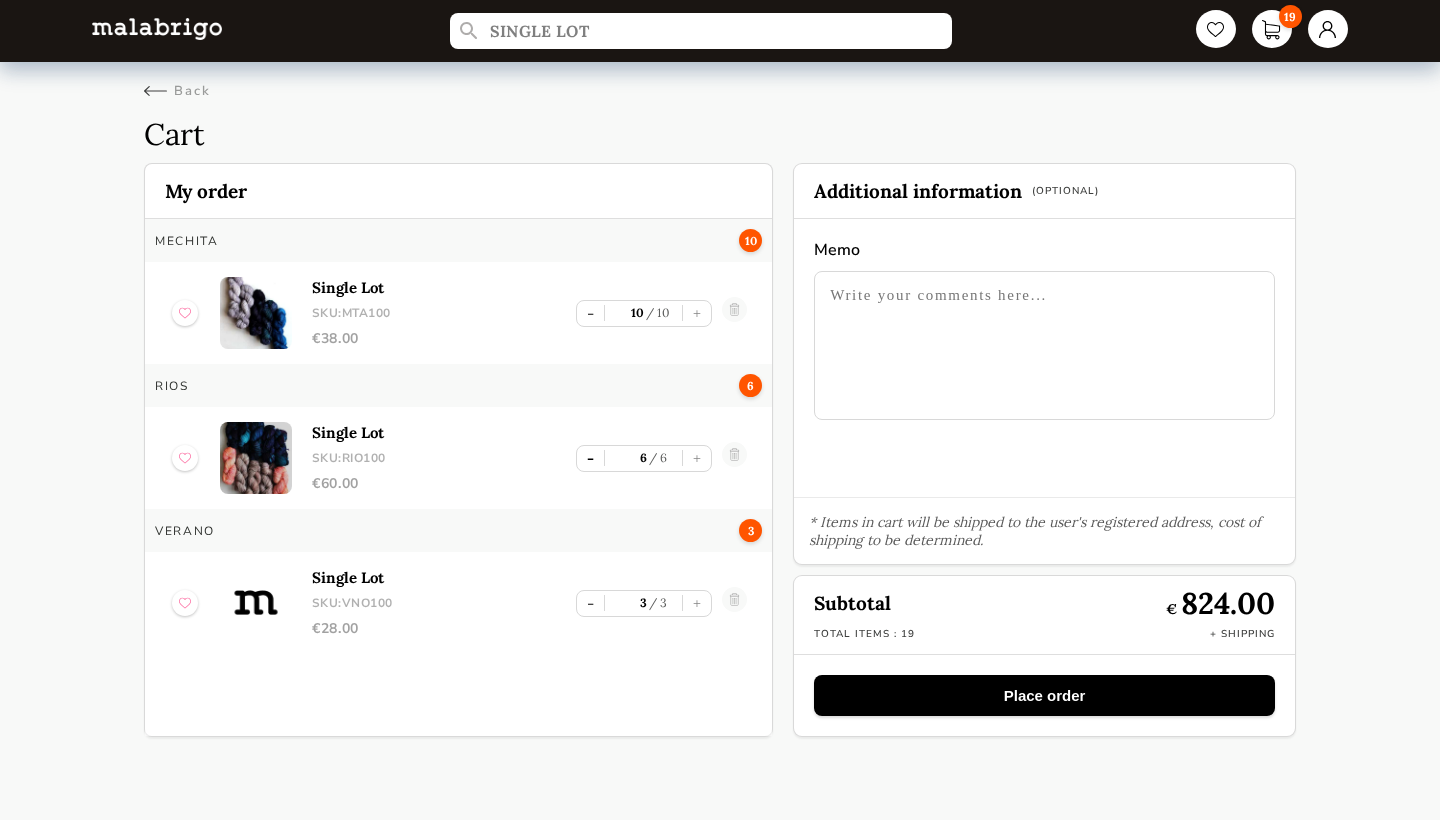 click on "-" at bounding box center (590, 458) 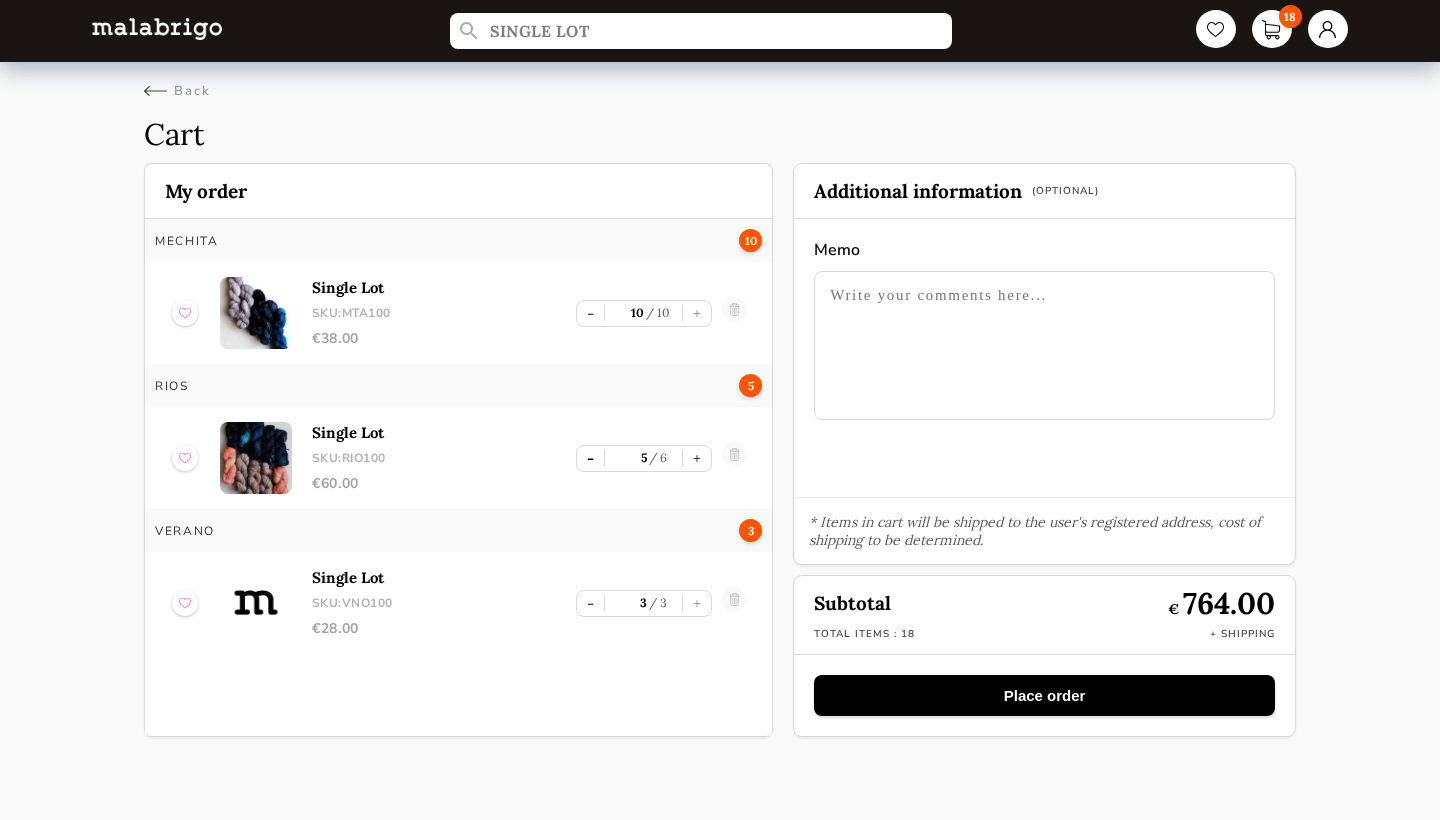 click on "-" at bounding box center (590, 458) 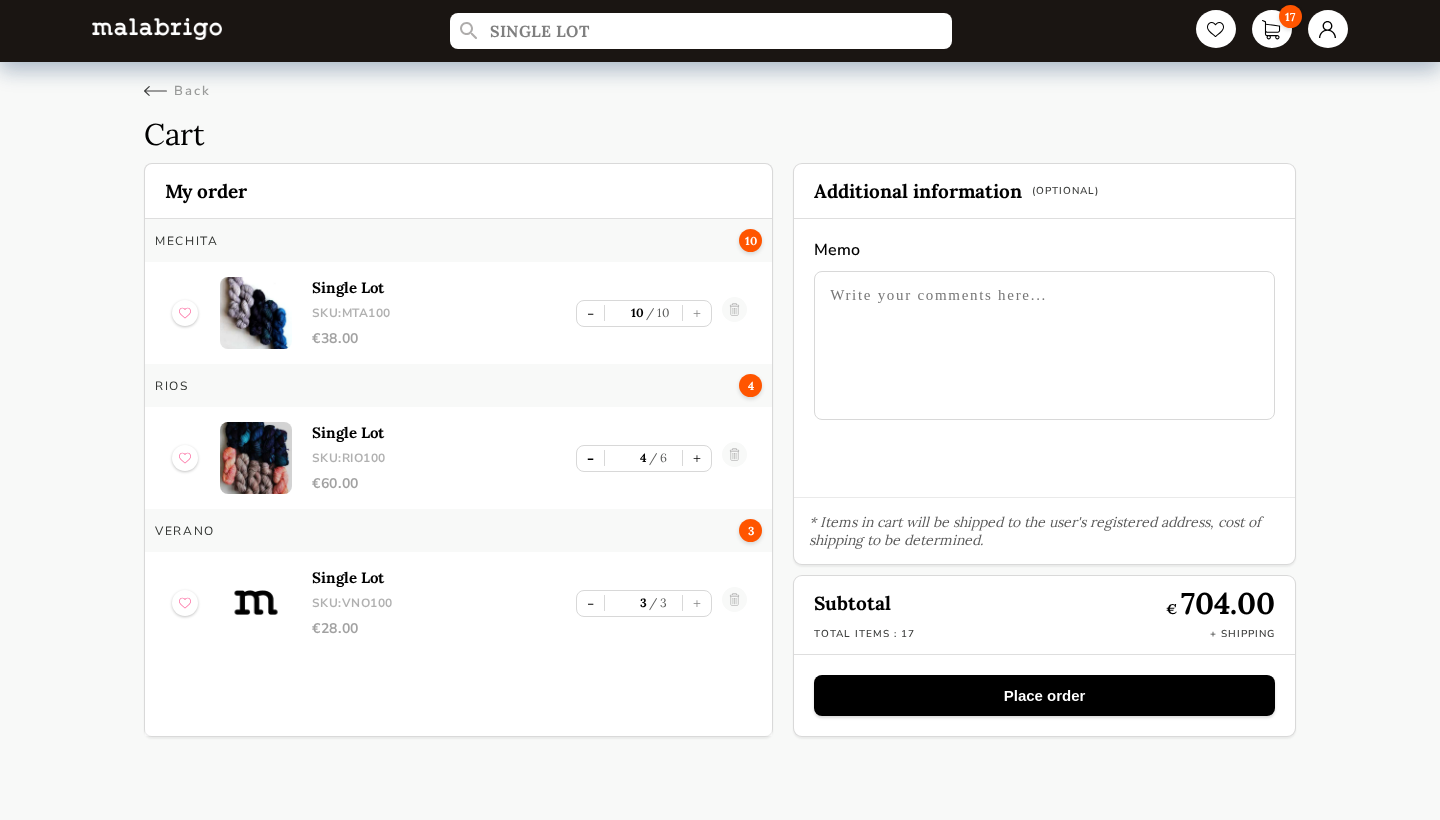 click on "-" at bounding box center (590, 458) 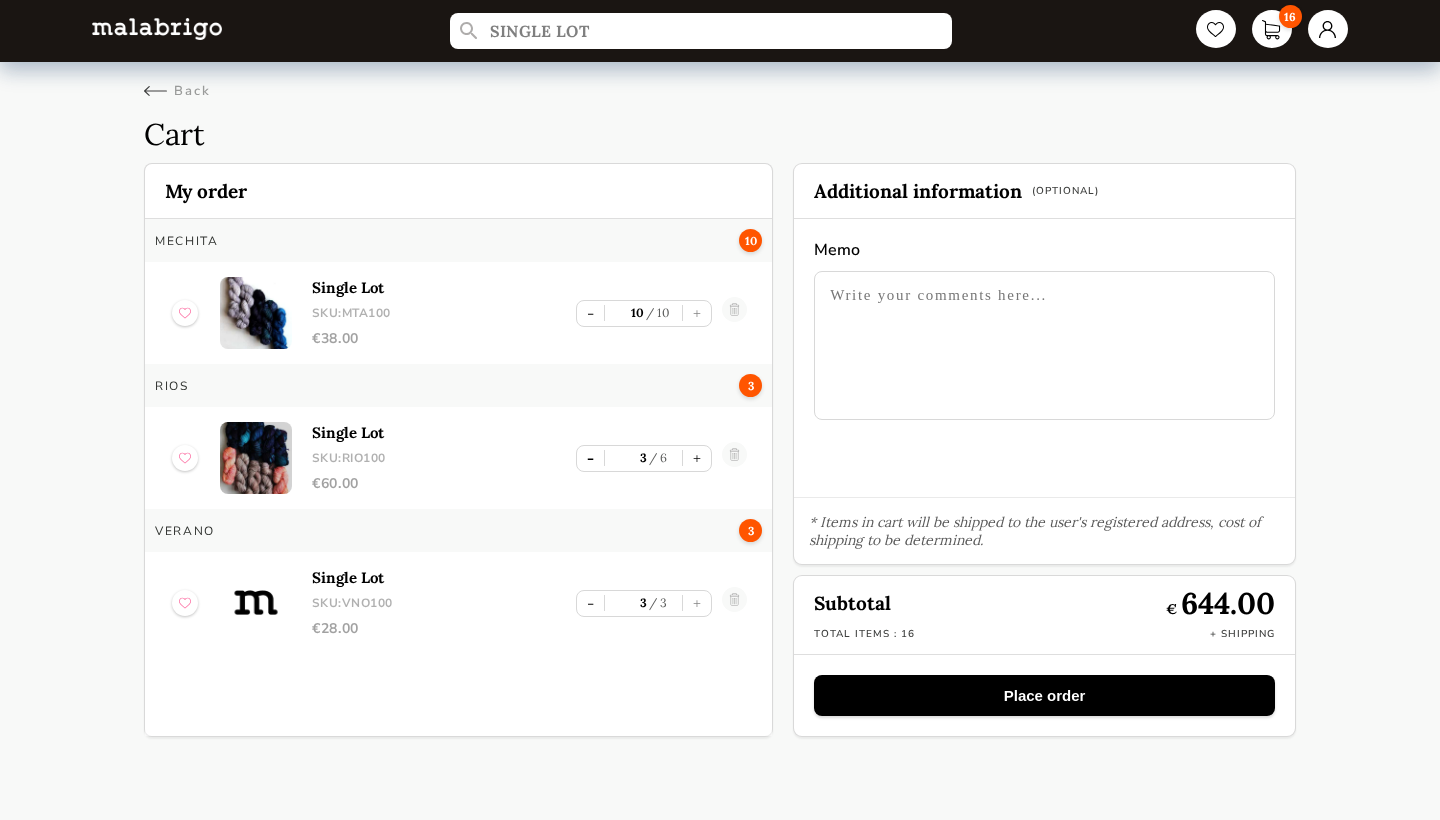 click on "-" at bounding box center [590, 458] 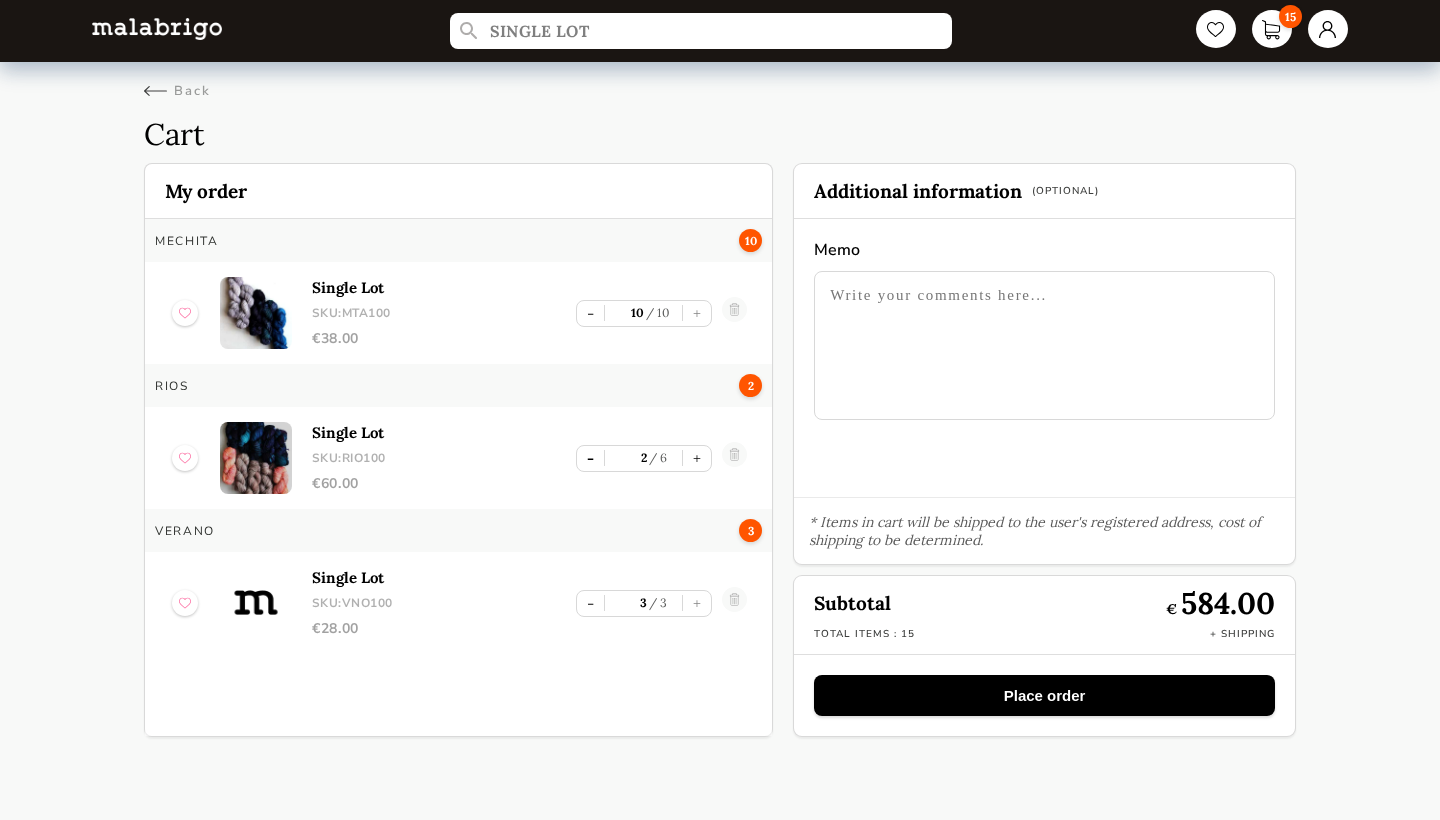 click on "-" at bounding box center (590, 458) 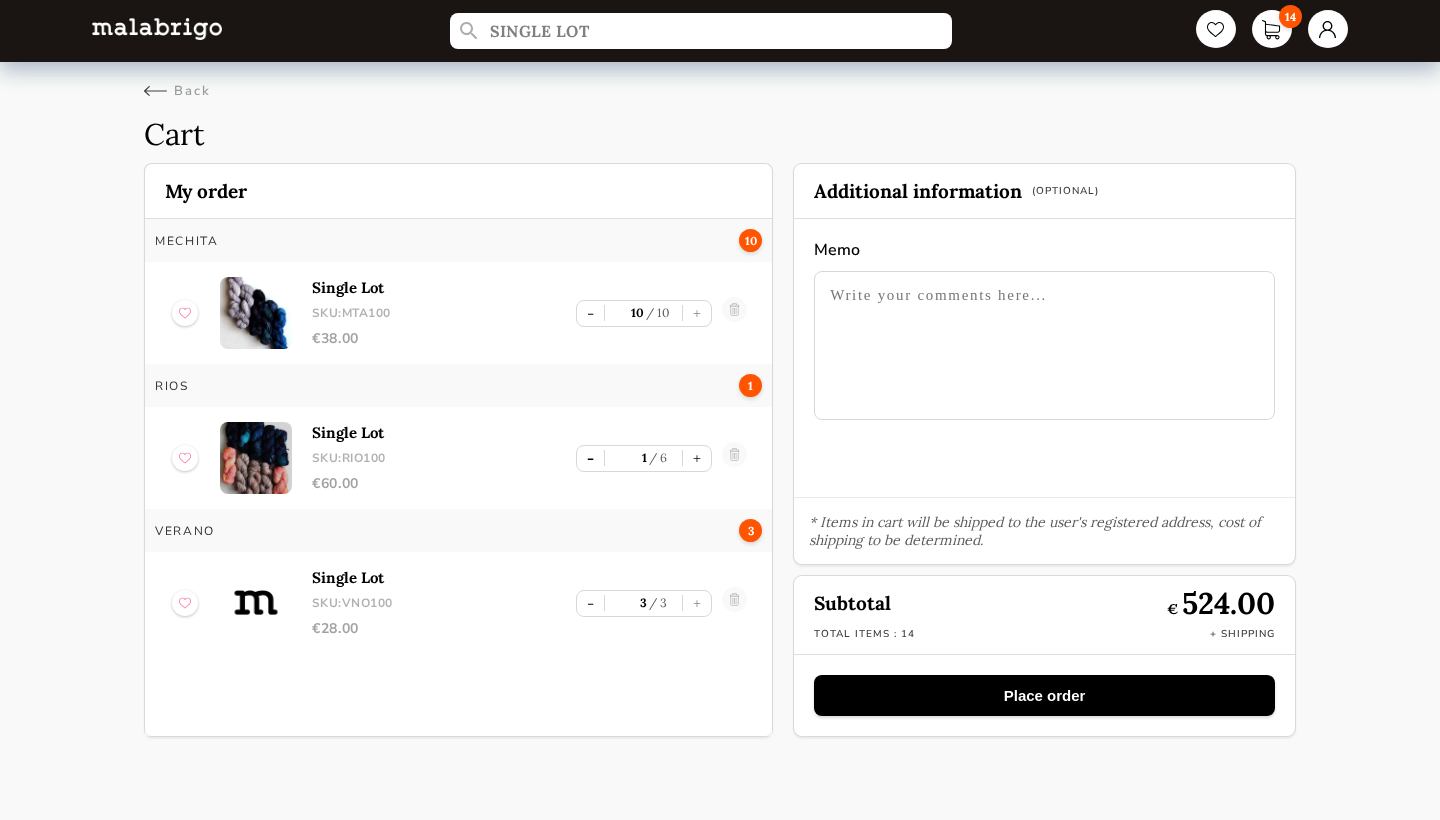 click on "-" at bounding box center [590, 458] 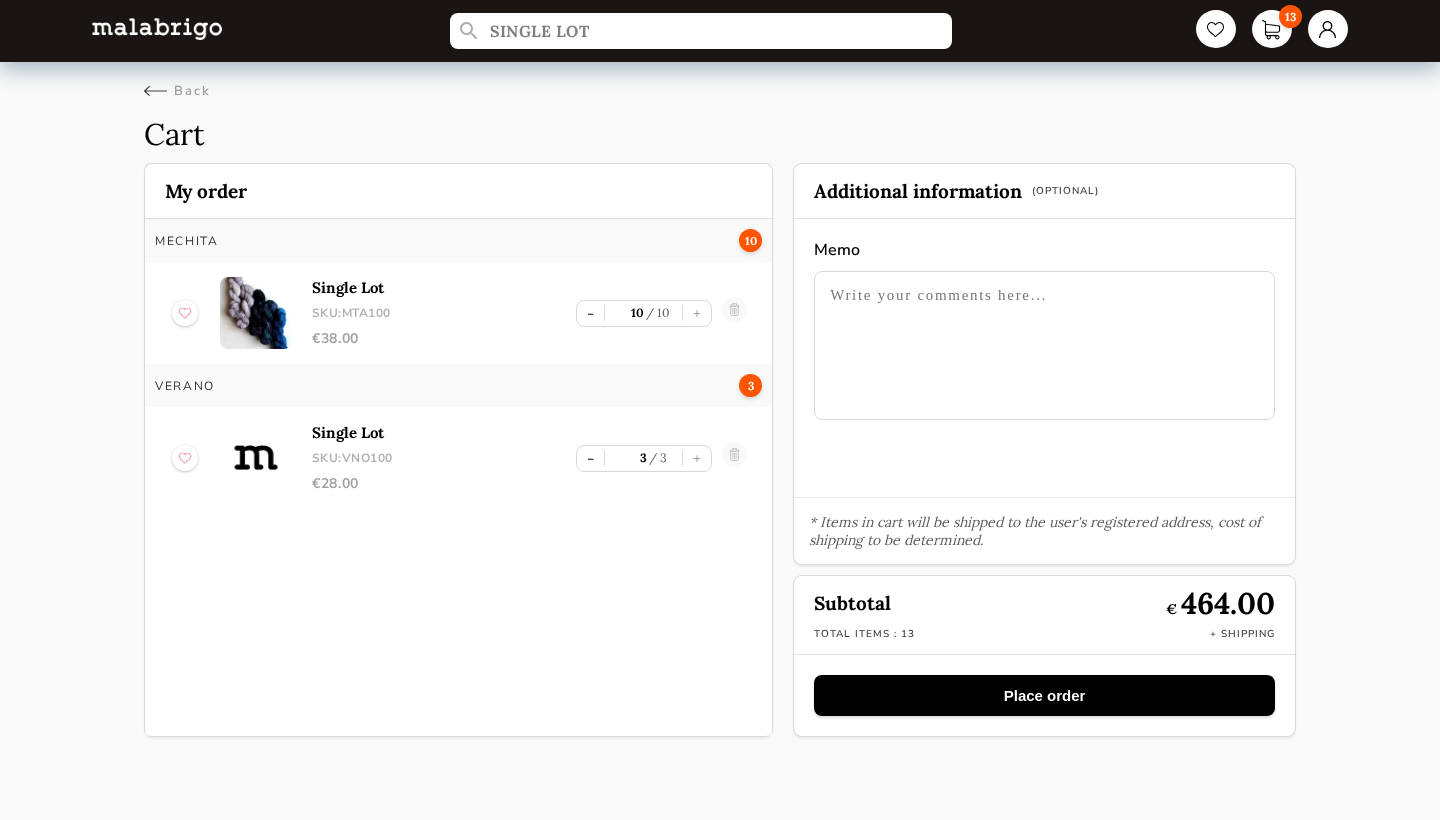 click on "-" at bounding box center [590, 458] 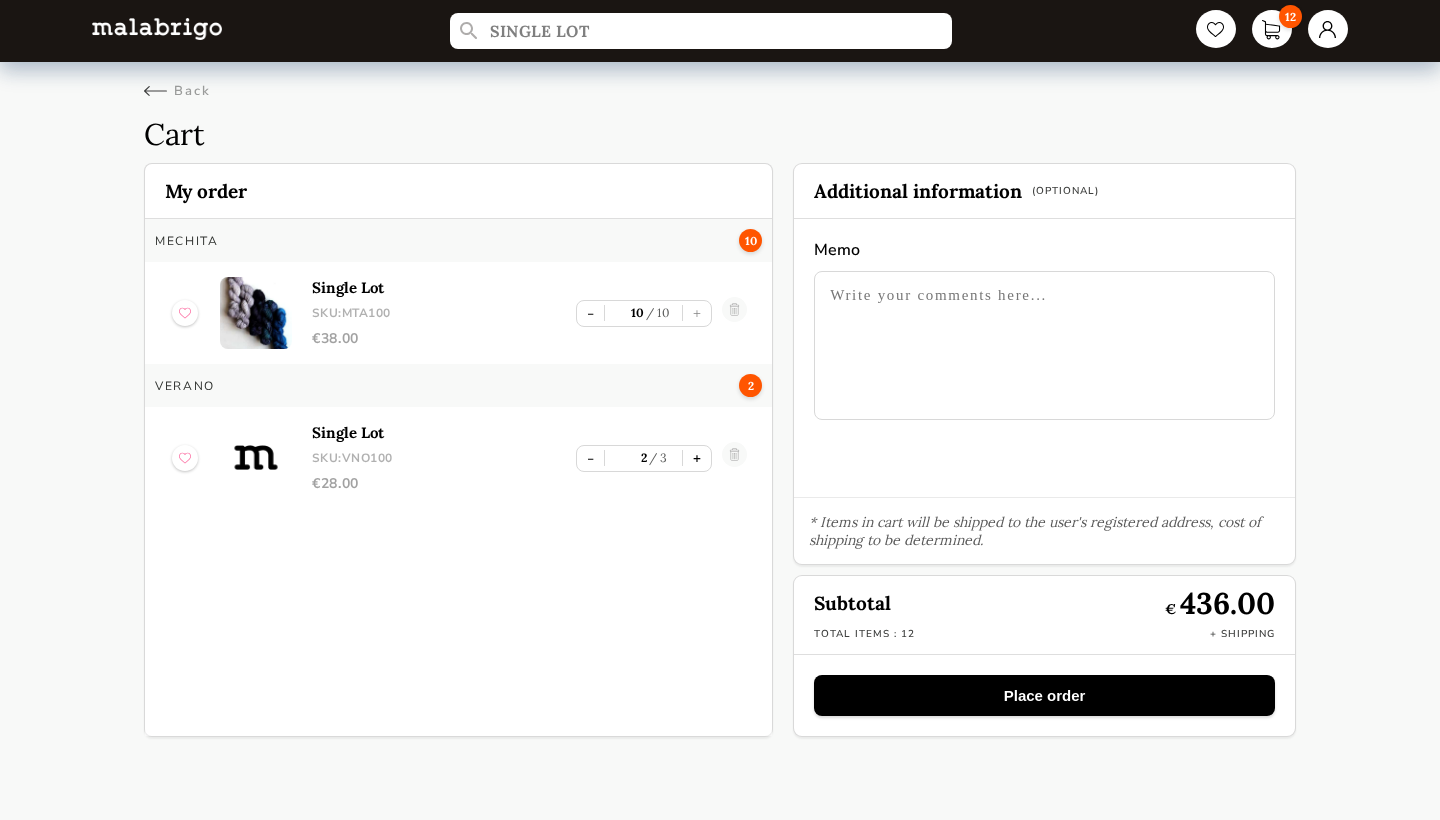 click on "+" at bounding box center (697, 458) 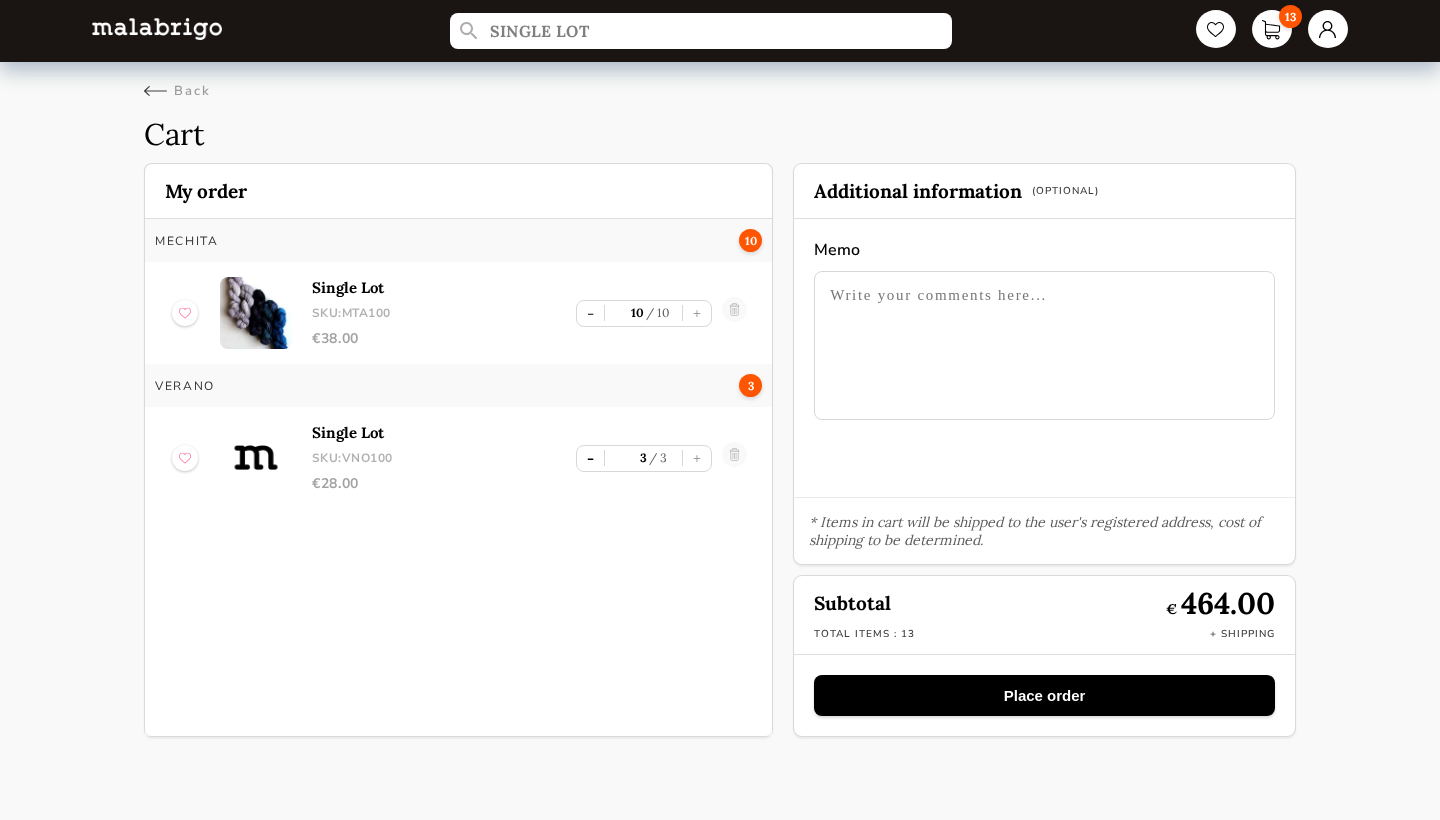 click on "-" at bounding box center [590, 458] 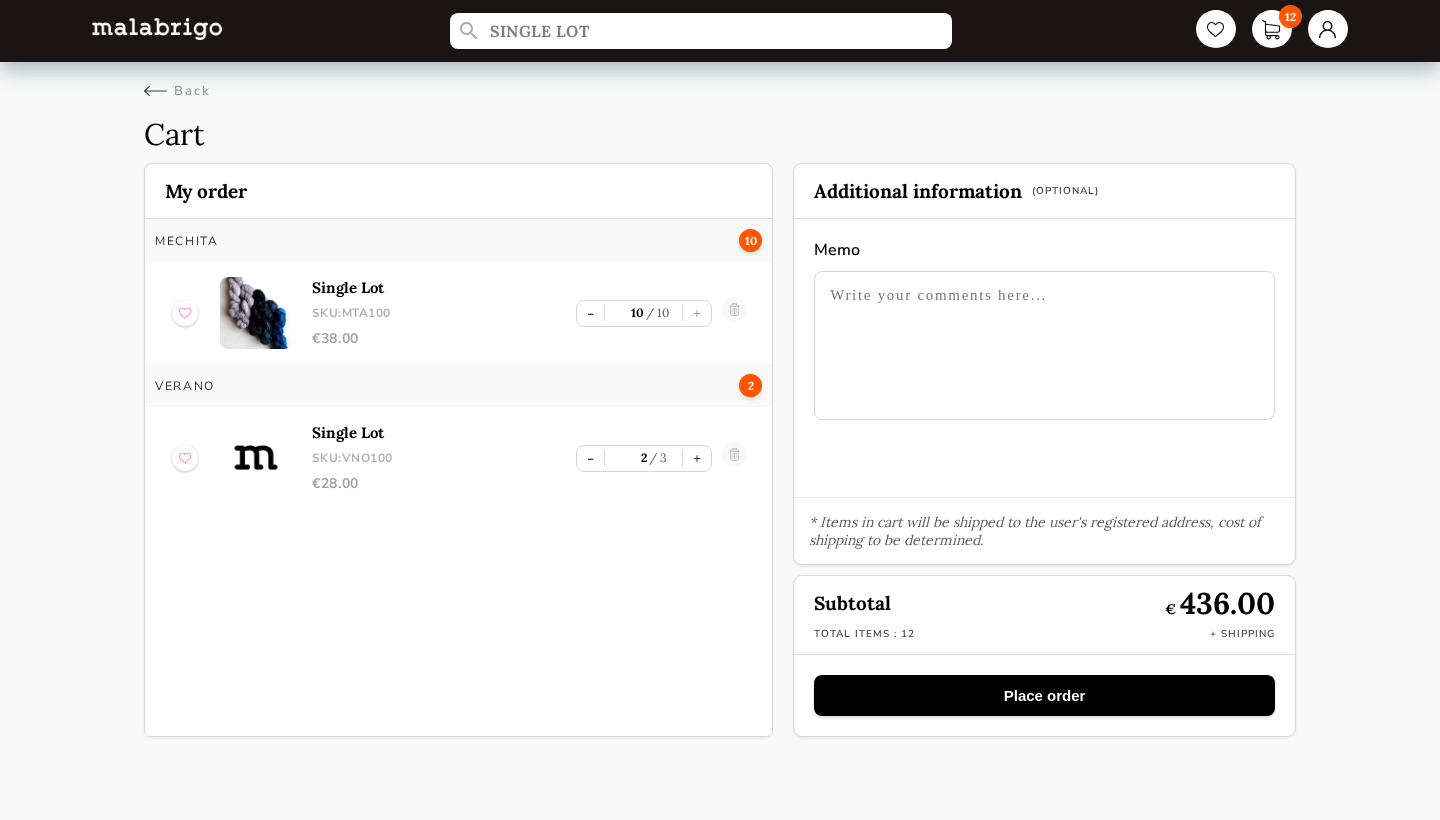 click on "Place order" at bounding box center [1044, 695] 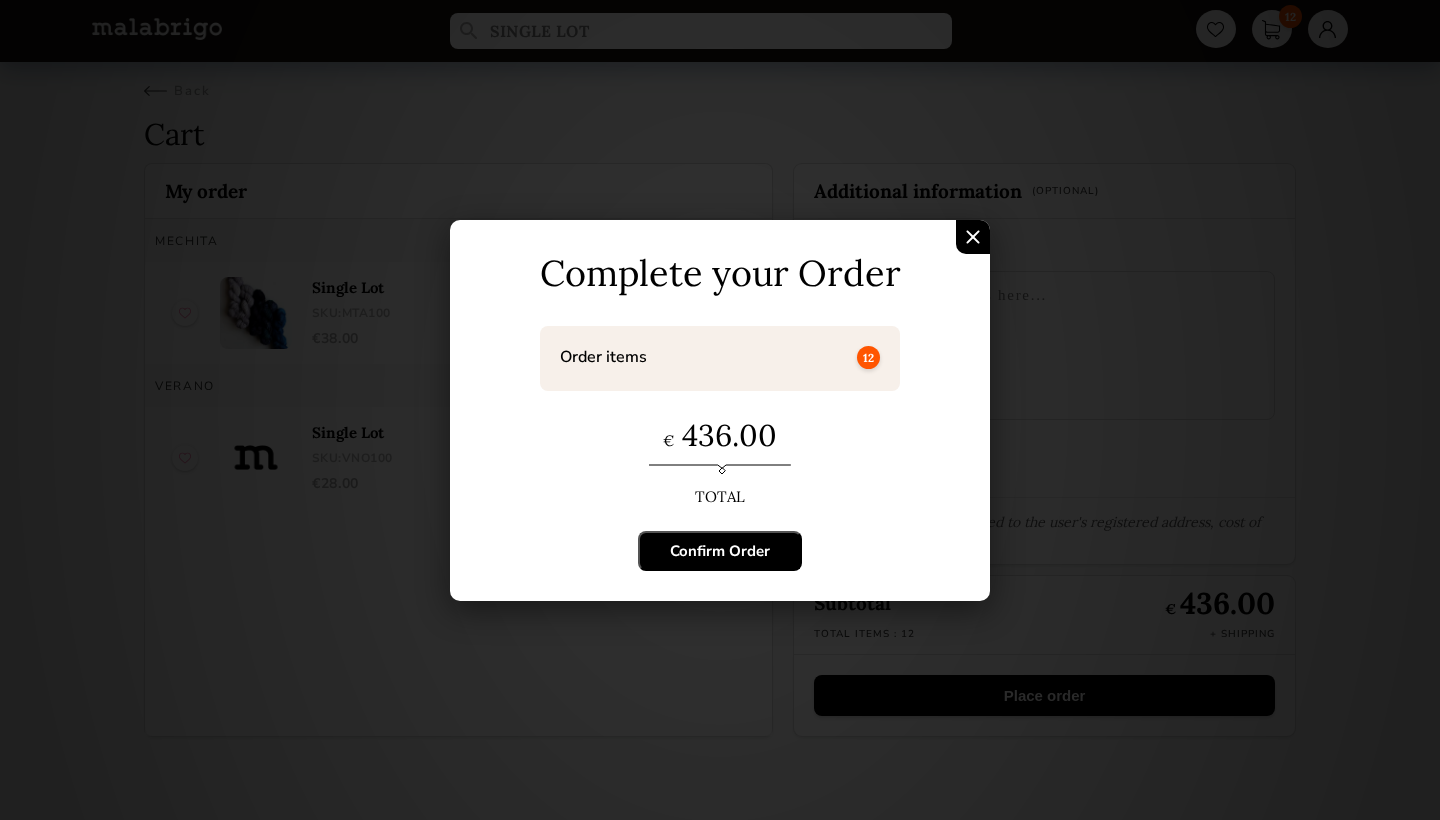click on "Confirm Order" at bounding box center [720, 551] 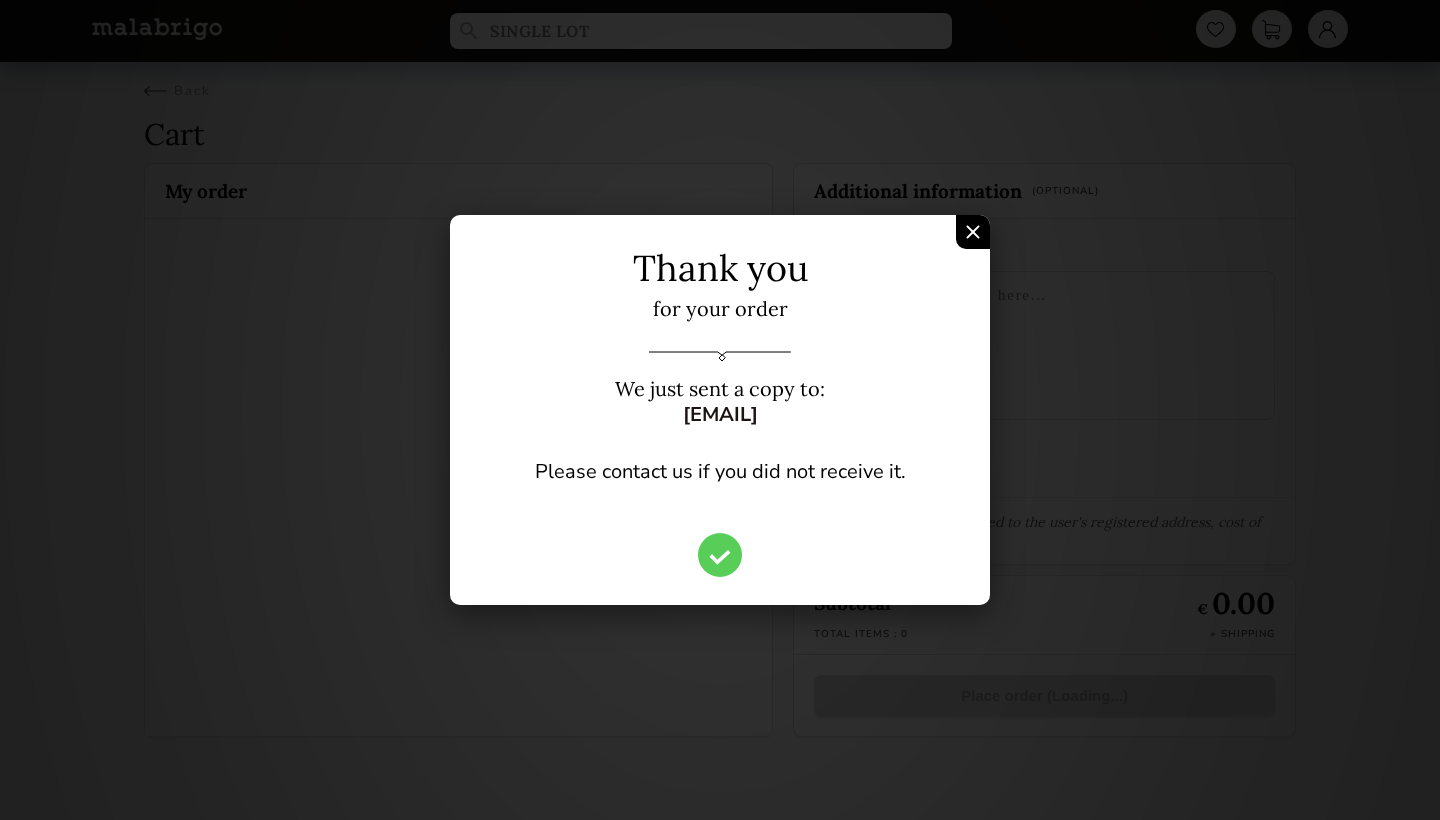 click at bounding box center [973, 232] 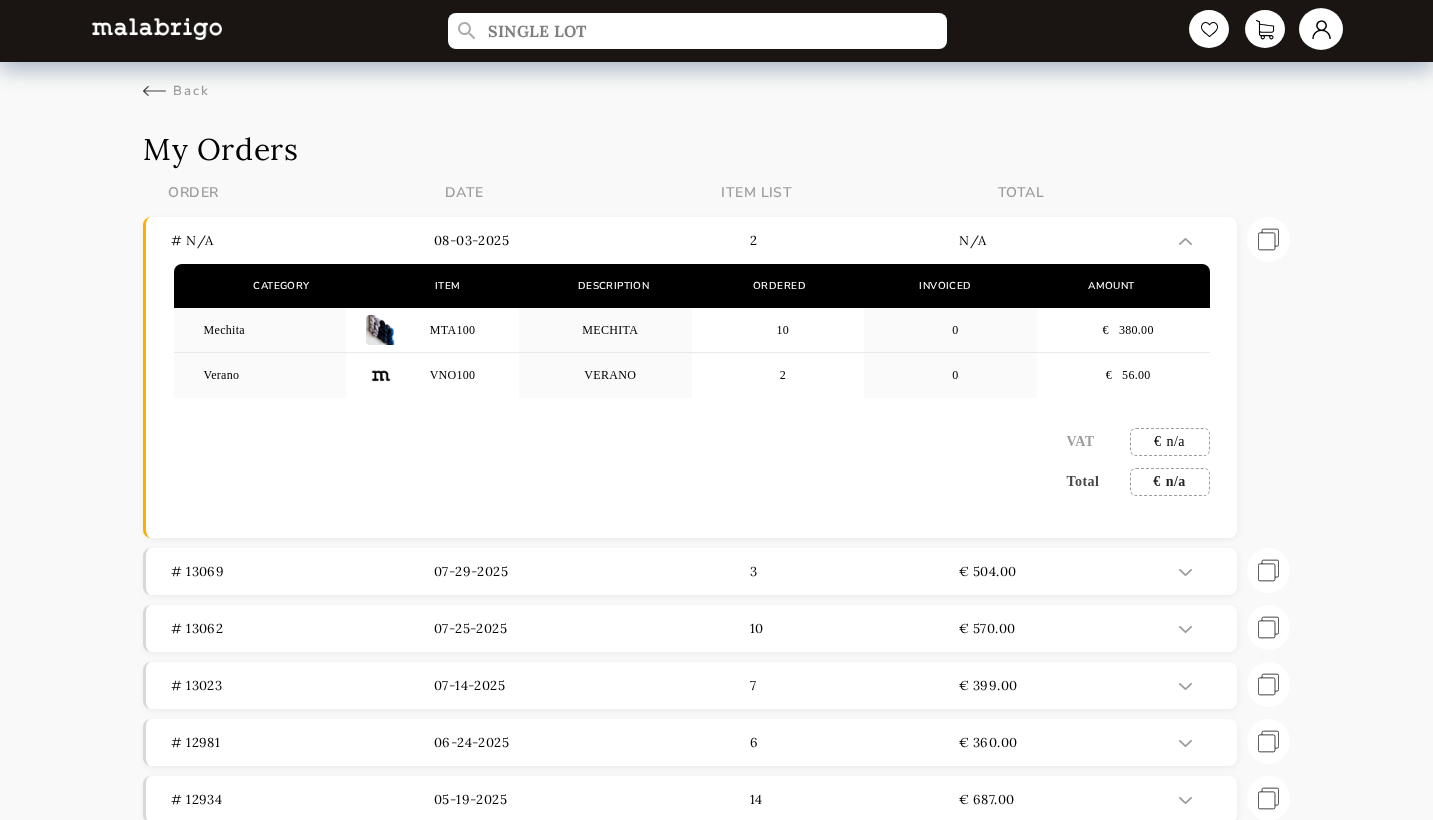 click at bounding box center [1321, 29] 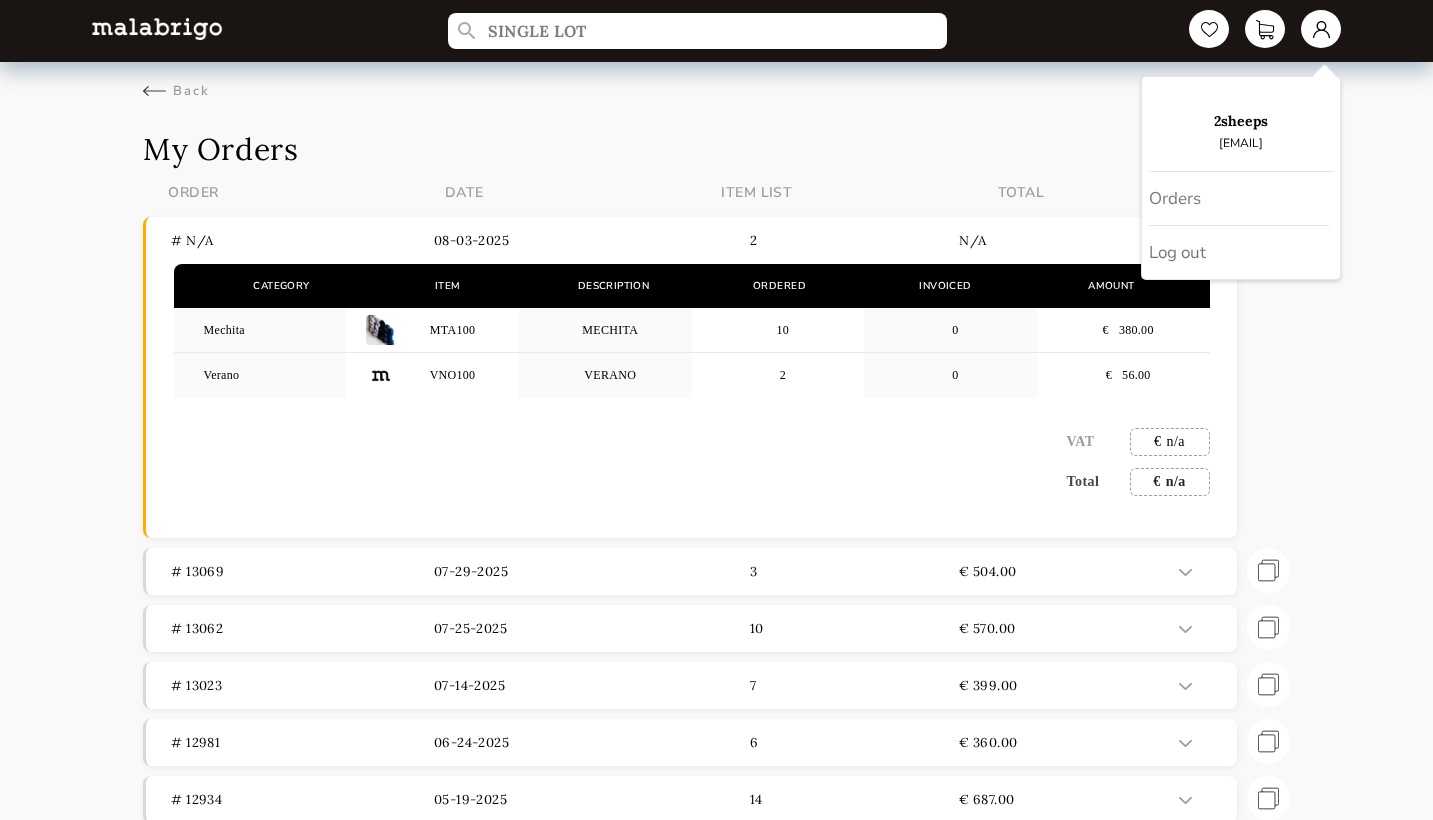 click on "SINGLE LOT 2sheeps [EMAIL] Orders Log out Back My Orders ORDER DATE ITEM LIST TOTAL # n/a 08-03-2025 2 n/a Category Item Description Ordered Invoiced Amount Mechita MTA100 MECHITA 10 0 €   380.00 Verano VNO100 VERANO 2 0 €   56.00 VAT € n/a Total € n/a Repeat order # 13069 07-29-2025 3 € 504.00 Category Item Description Ordered Invoiced Amount Lace LMBB100 SINGLE LOT 10 10 €   160.00 Susurro SUS100 SINGLE LOT 5 5 €   230.00 Susurro SUS063 NATURAL 2 2 €   114.00 VAT € n/a Total € 504.00 Repeat order # 13062 07-25-2025 10 € 570.00 Category Item Description Ordered Invoiced Amount Susurro SUS252 WABI-SABI 1 1 €   57.00 Susurro SUS875 ARAPEY 1 1 €   57.00 Susurro SUS027 BOBBY BLUE 1 1 €   57.00 Susurro SUS052 PARIS NIGHT 1 1 €   57.00 Susurro SUS063 NATURAL 1 1 €   57.00 Susurro SUS093 FUCSIA 1 1 €   57.00 Susurro SUS096 SUNSET 1 1 €   57.00 Susurro SUS118 TORTUGA 1 1 €   57.00 Susurro SUS660 TIGERS EYE 1 1 €   57.00 Susurro SUS661 PLUME AGATE 1 1 €   57.00 VAT 7" at bounding box center (716, 552) 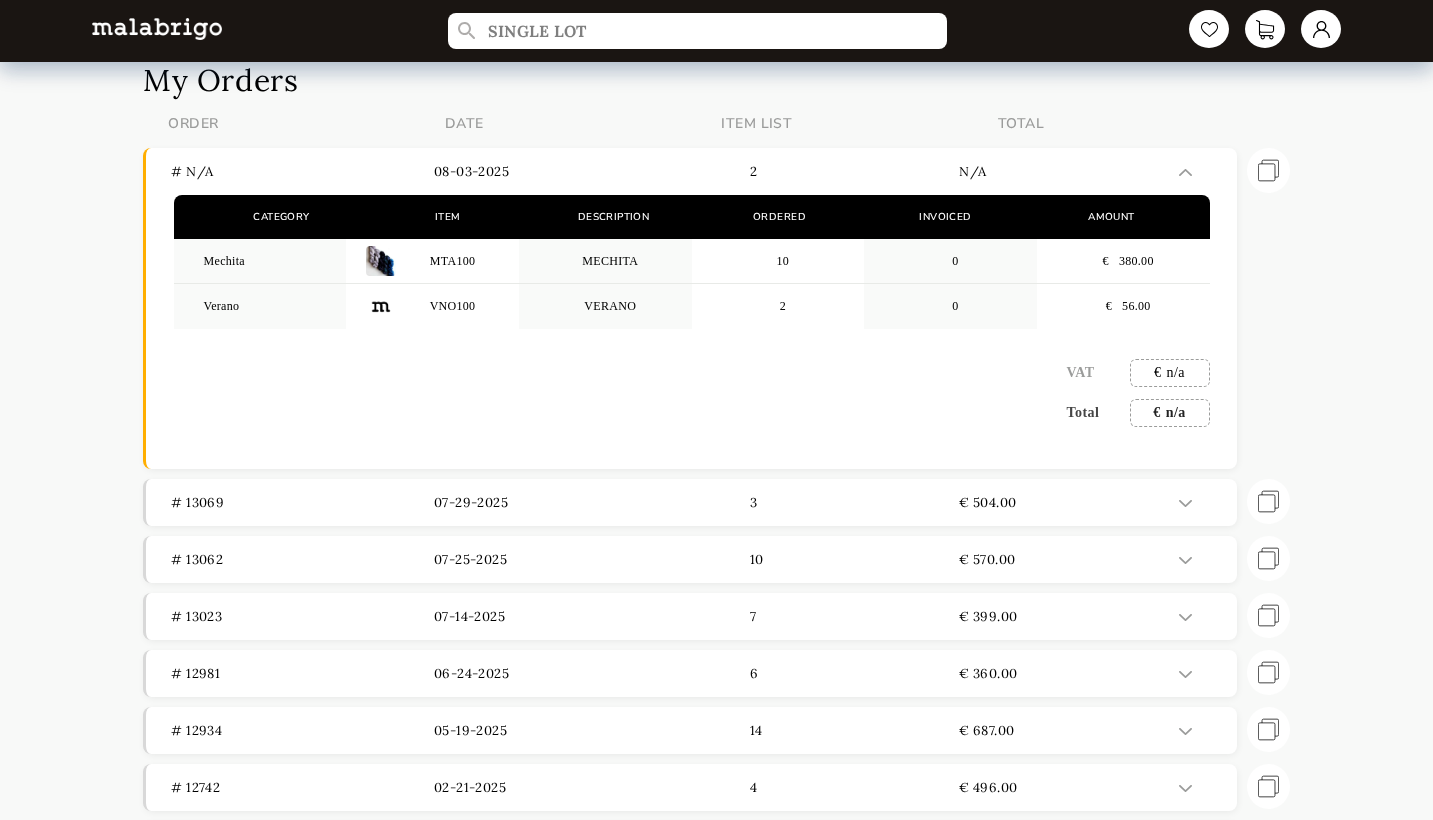 scroll, scrollTop: 119, scrollLeft: 0, axis: vertical 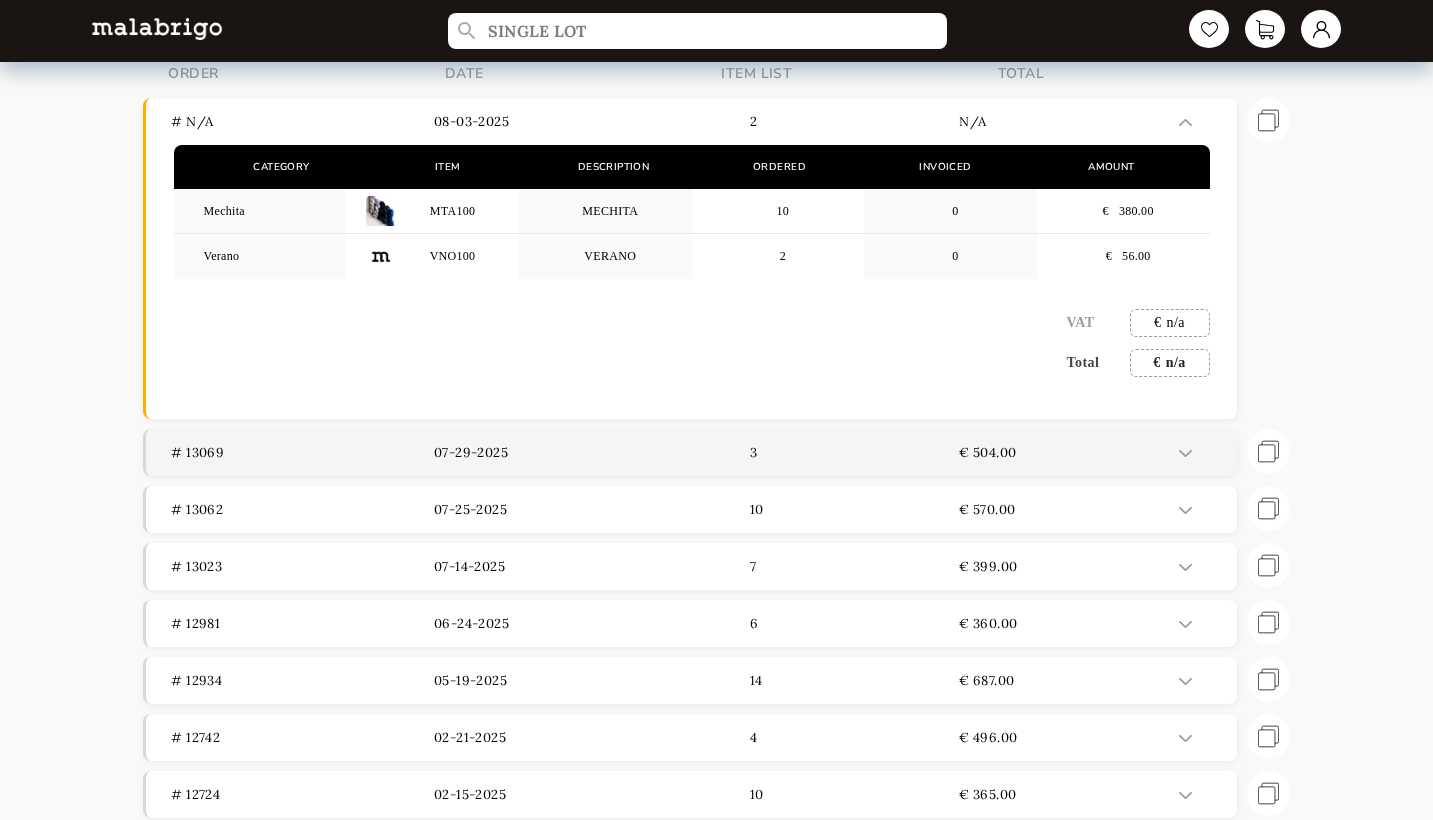 click at bounding box center [1185, 453] 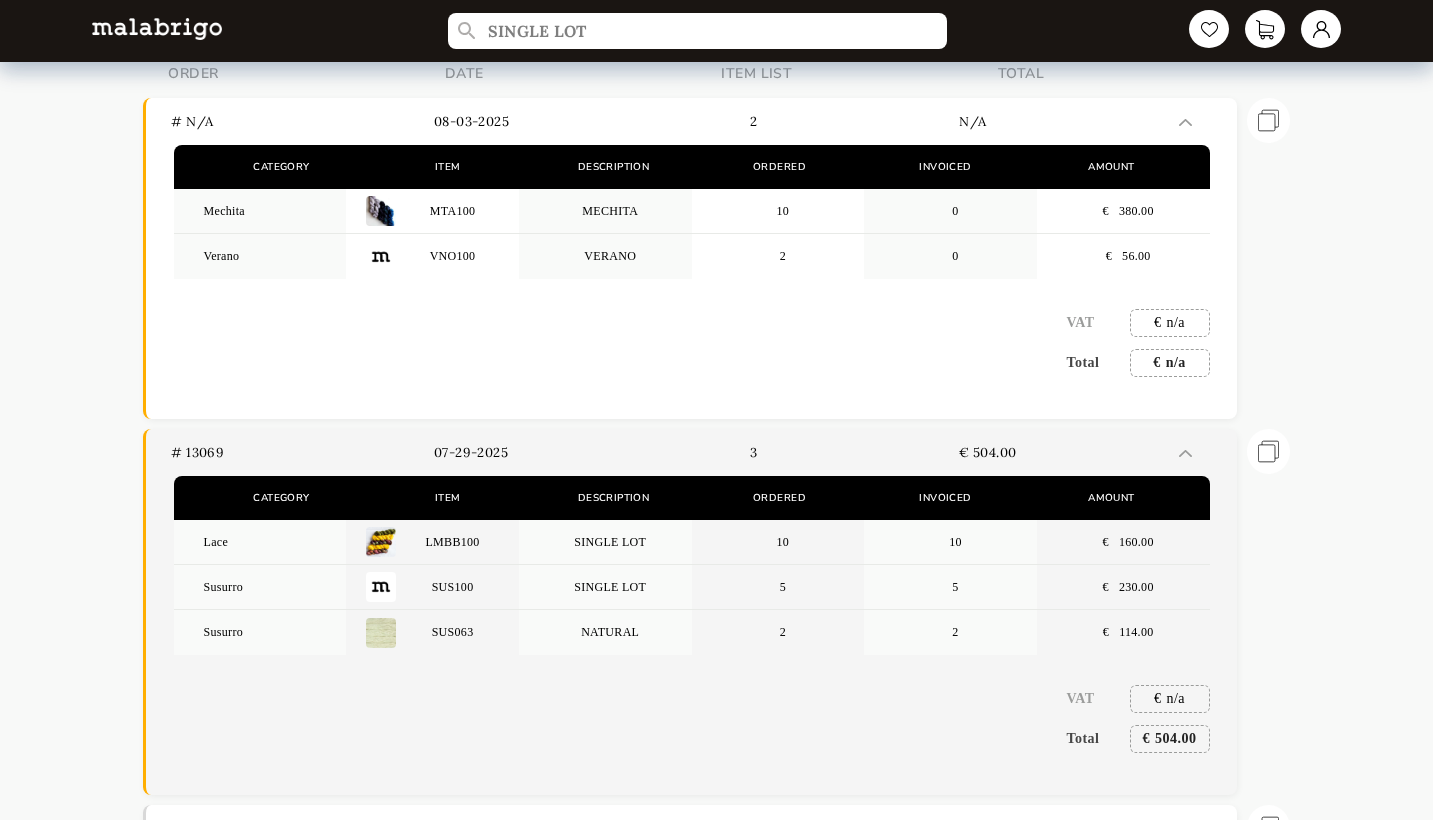 click at bounding box center [1185, 453] 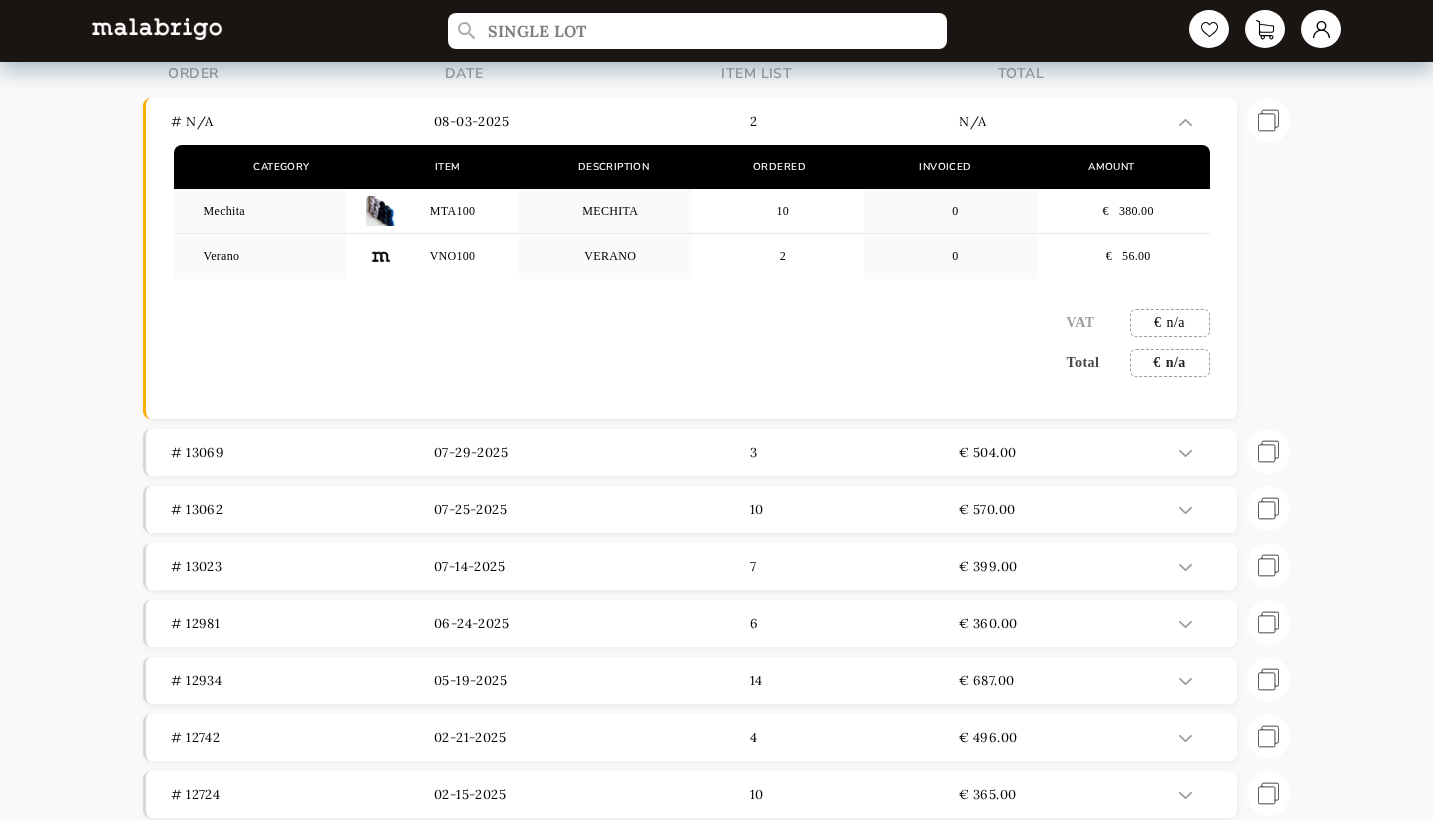 click on "SINGLE LOT" at bounding box center [717, 31] 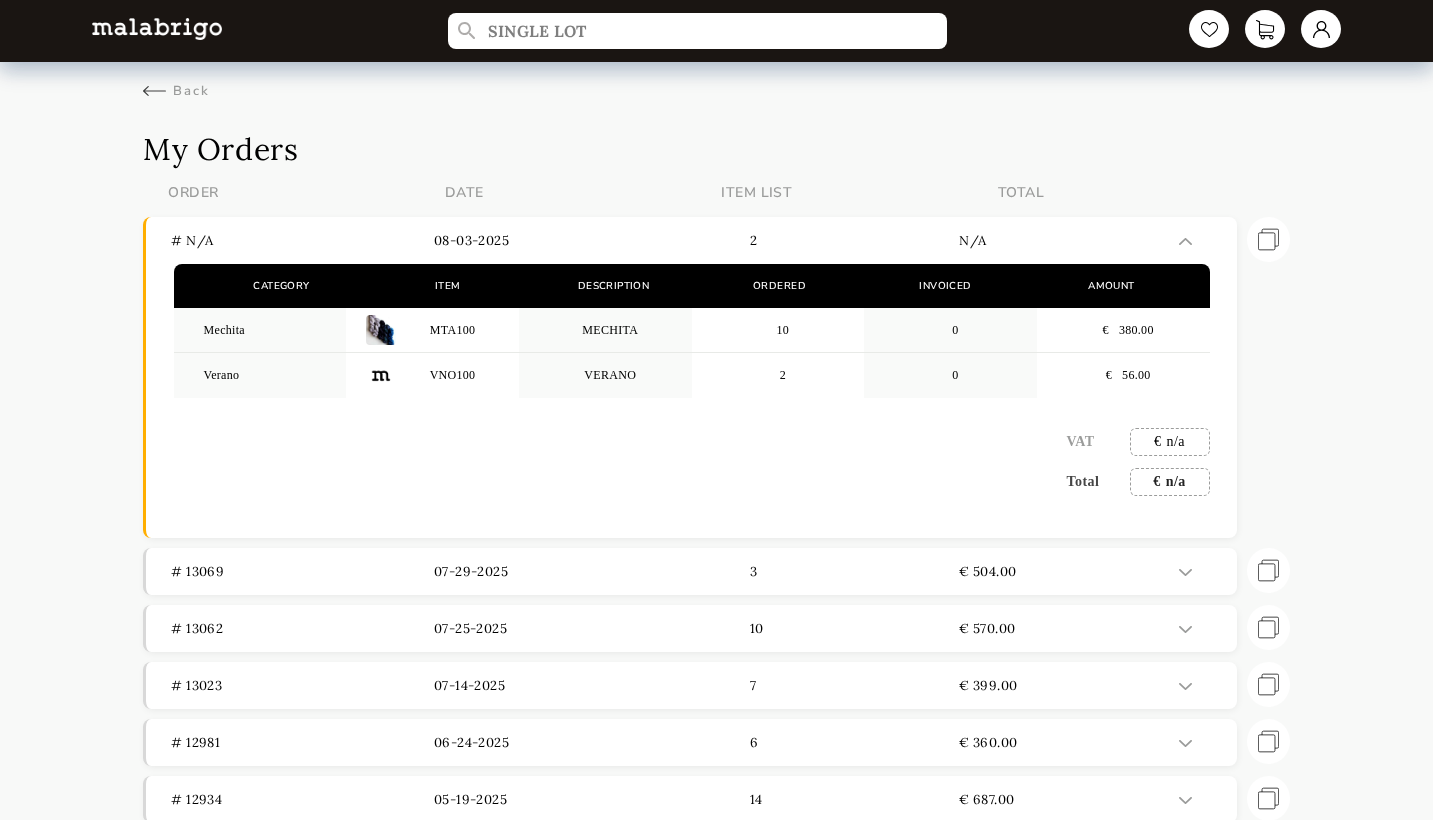 scroll, scrollTop: 0, scrollLeft: 0, axis: both 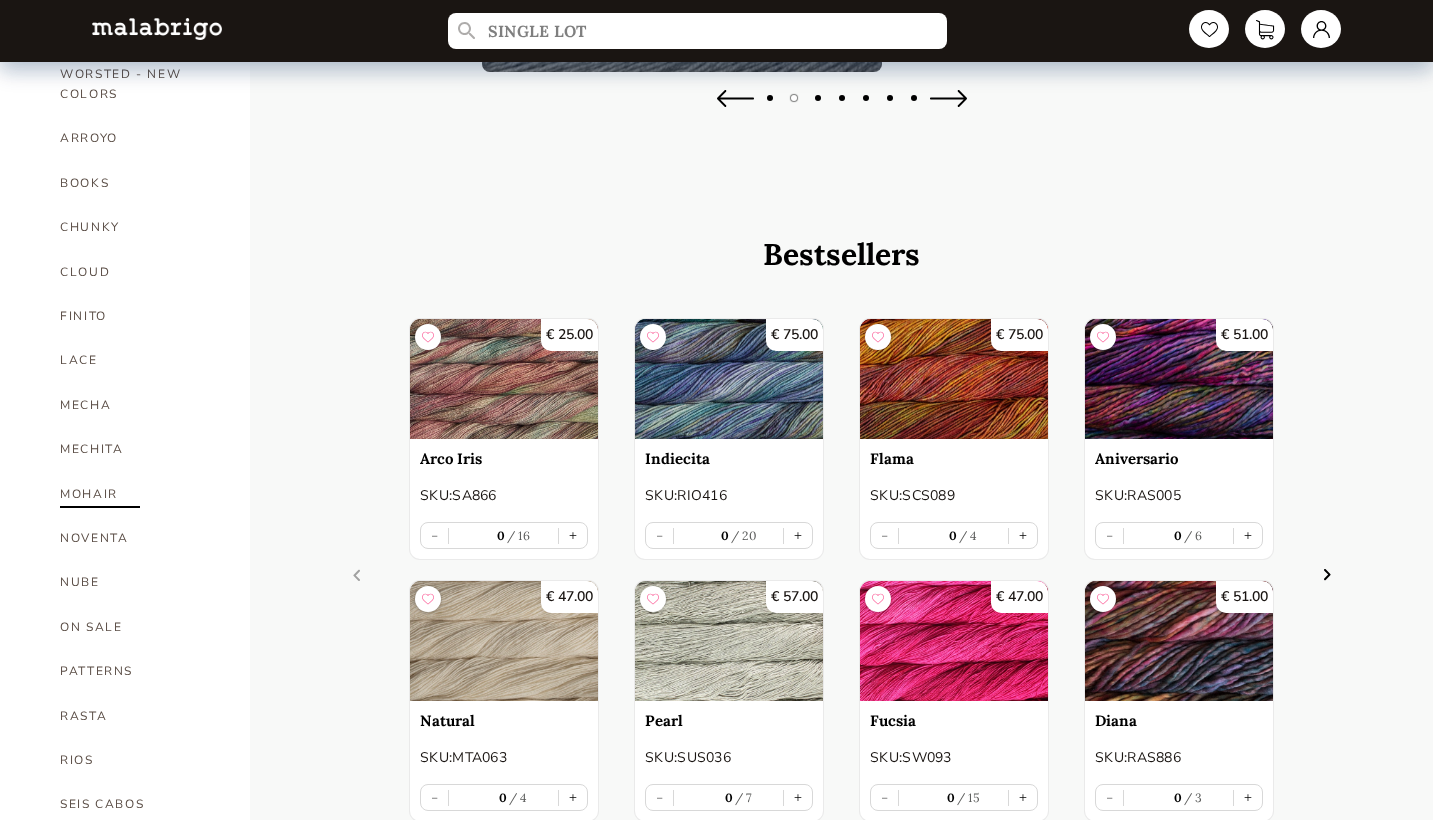 click on "MOHAIR" at bounding box center (140, 494) 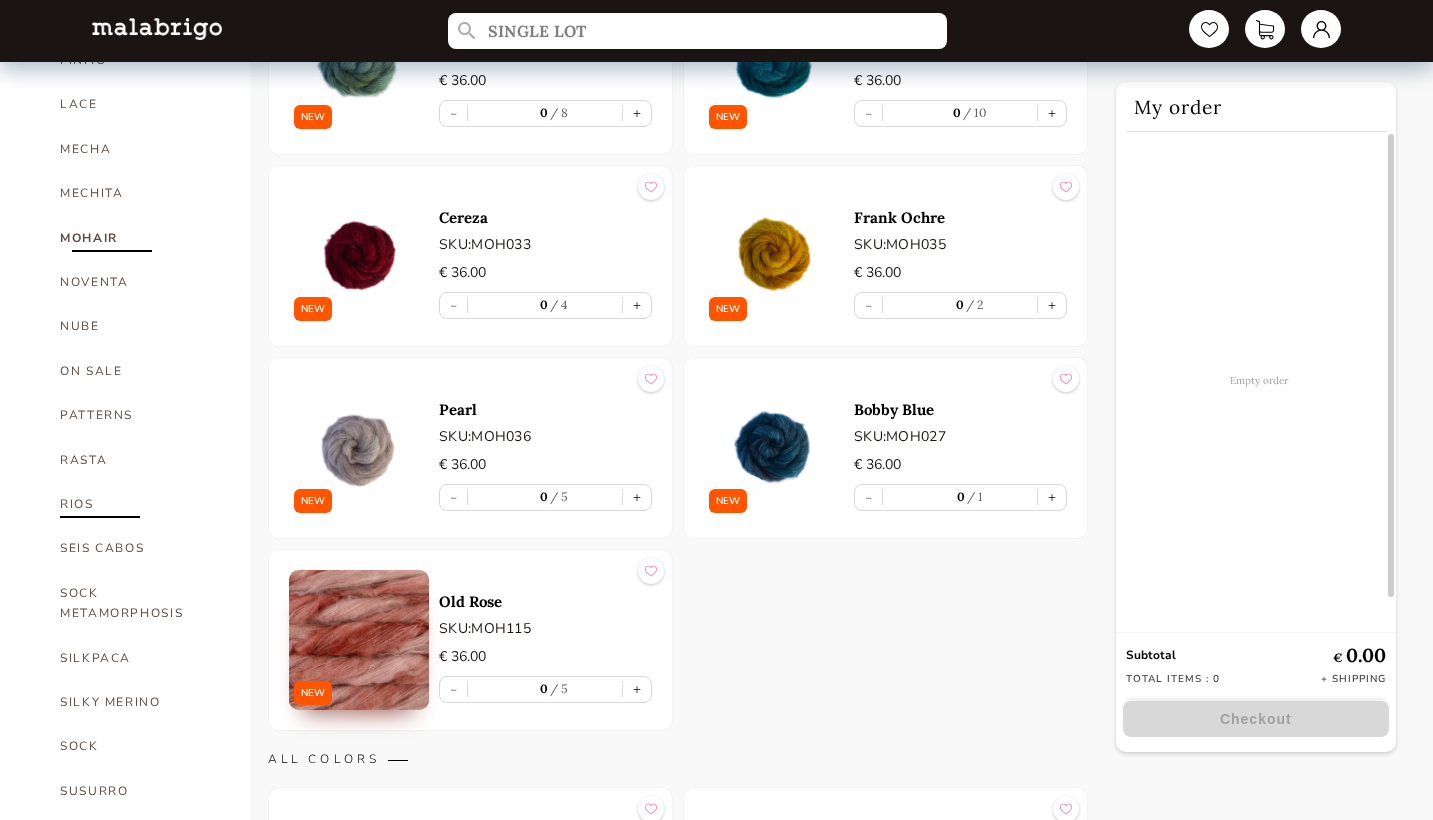 scroll, scrollTop: 820, scrollLeft: 0, axis: vertical 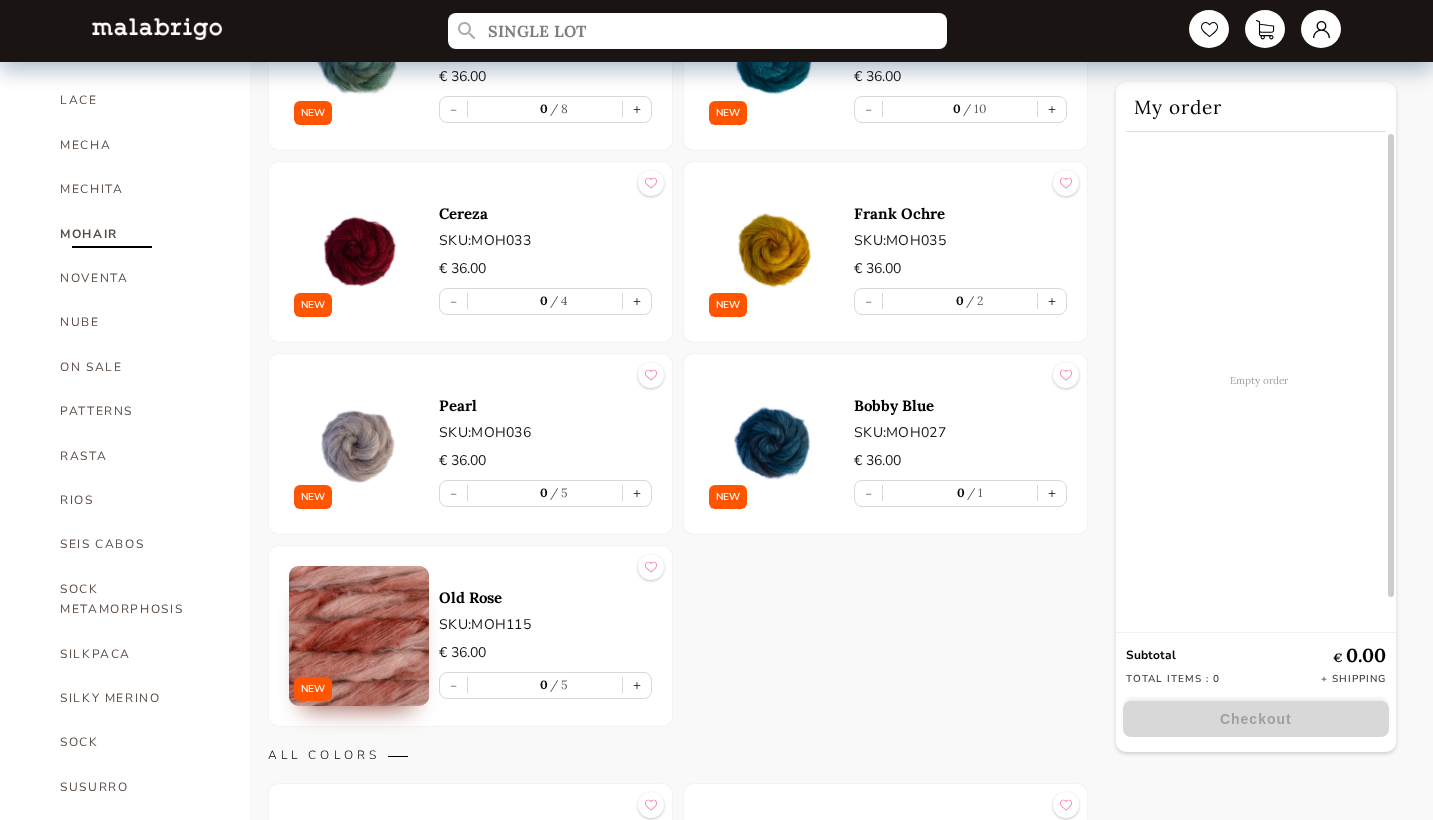 click at bounding box center (359, 636) 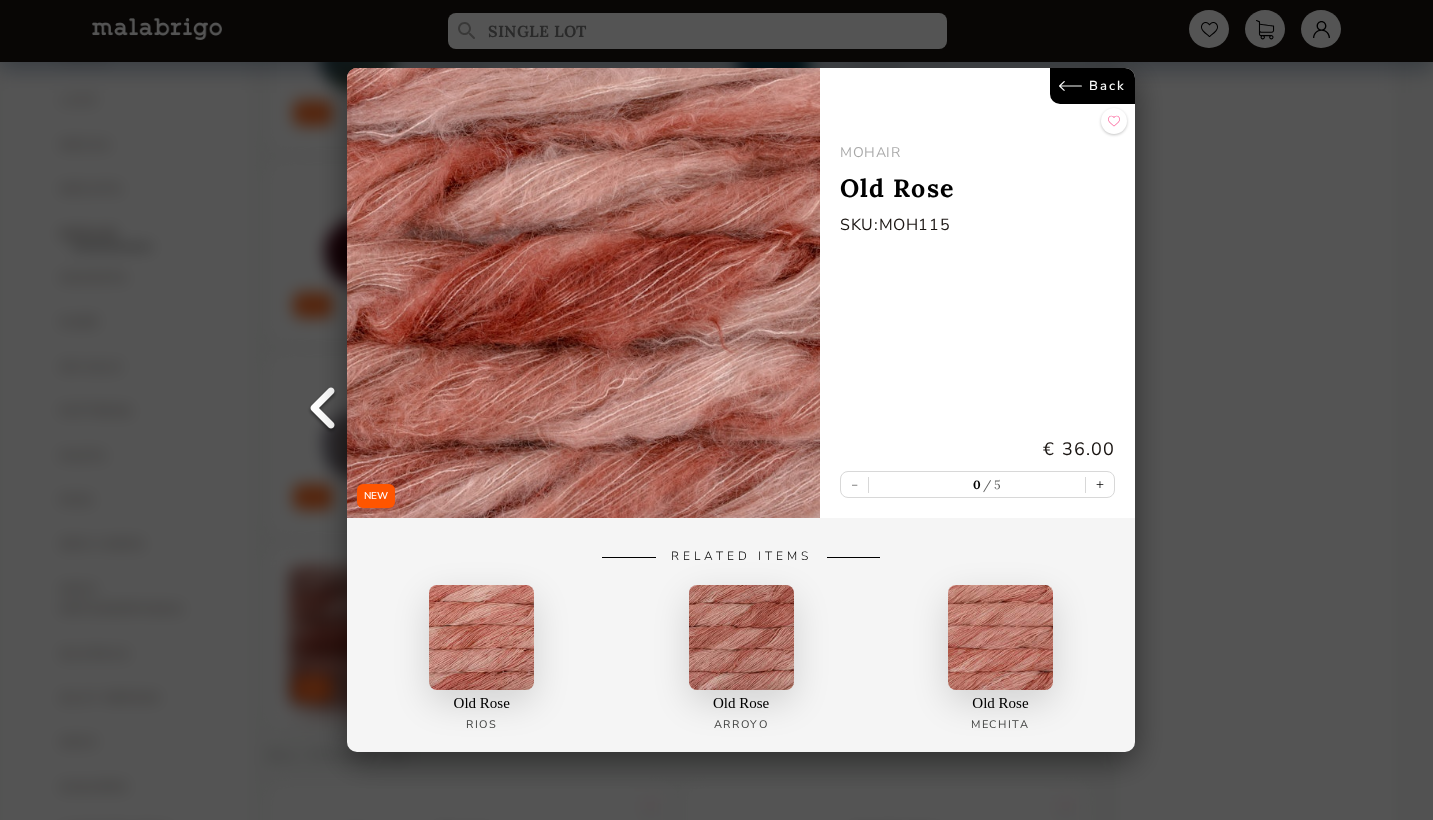 click on "NEW Back MOHAIR Old Rose SKU:  MOH115 €   36.00 - 0 5 + Related Items Old Rose Rios Old Rose Arroyo Old Rose Mechita" at bounding box center [716, 410] 